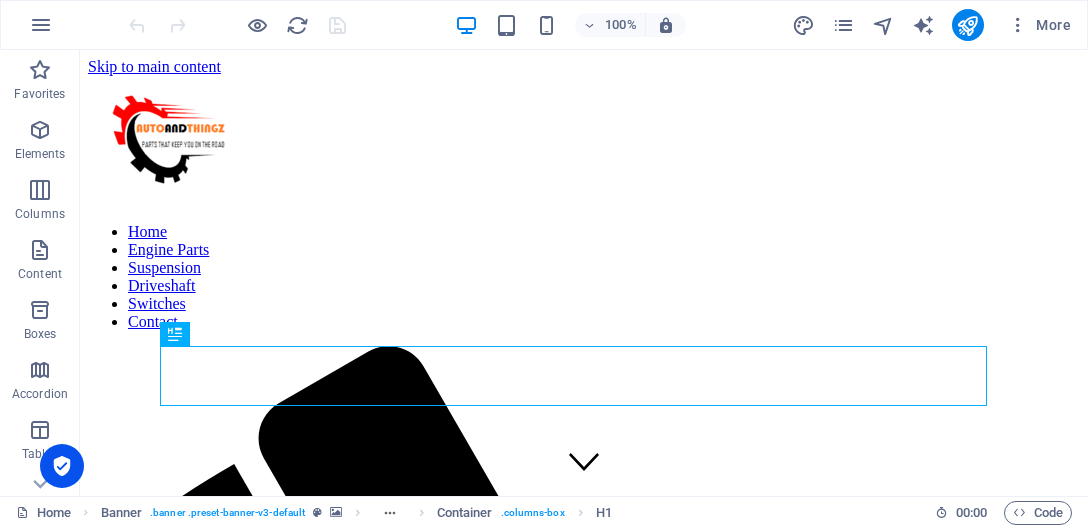 scroll, scrollTop: 649, scrollLeft: 0, axis: vertical 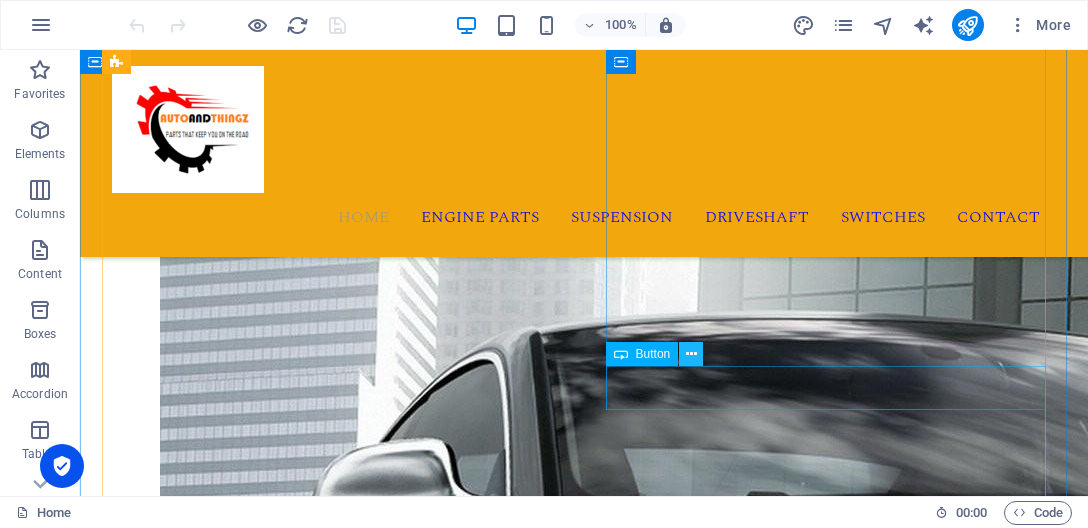 click at bounding box center (691, 354) 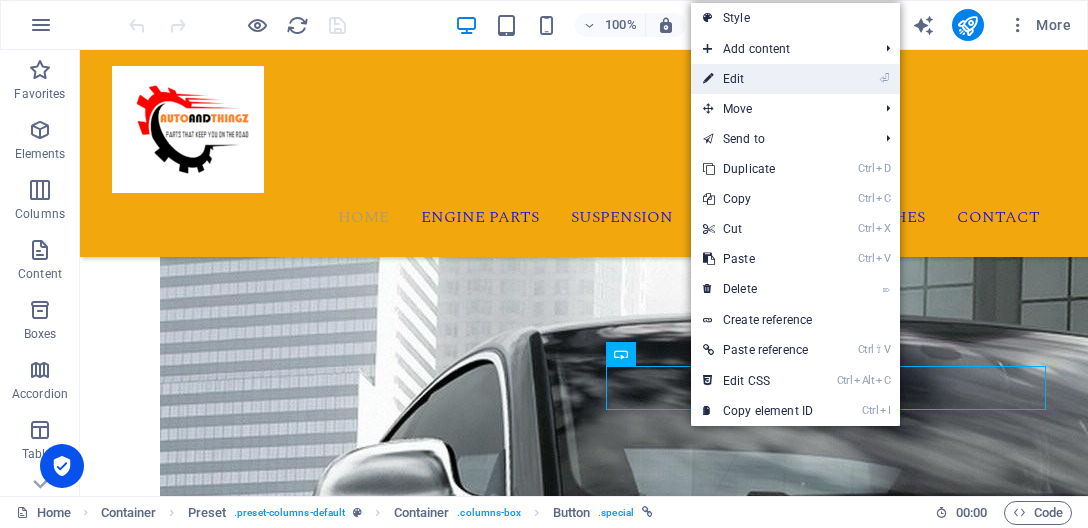 click on "⏎  Edit" at bounding box center [758, 79] 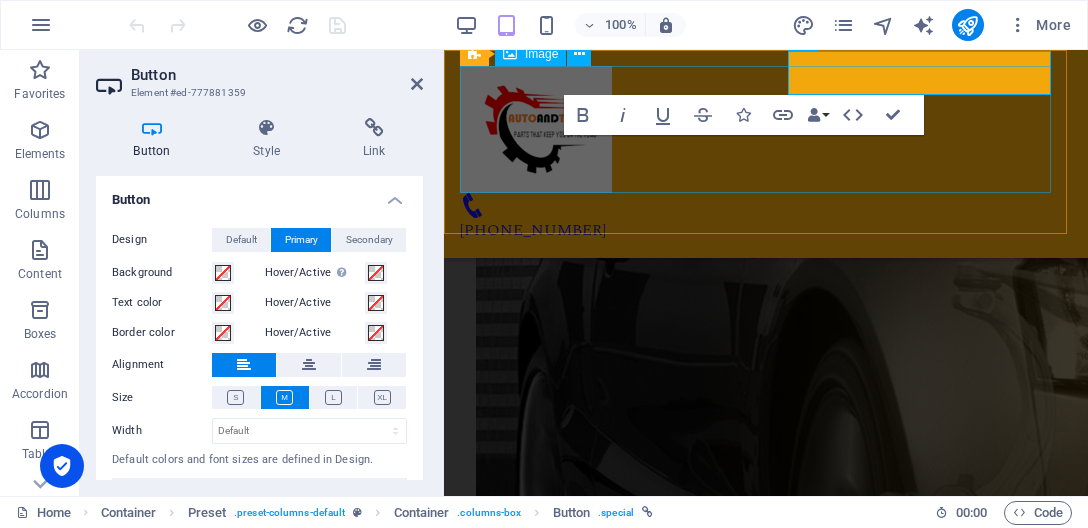 scroll, scrollTop: 1361, scrollLeft: 0, axis: vertical 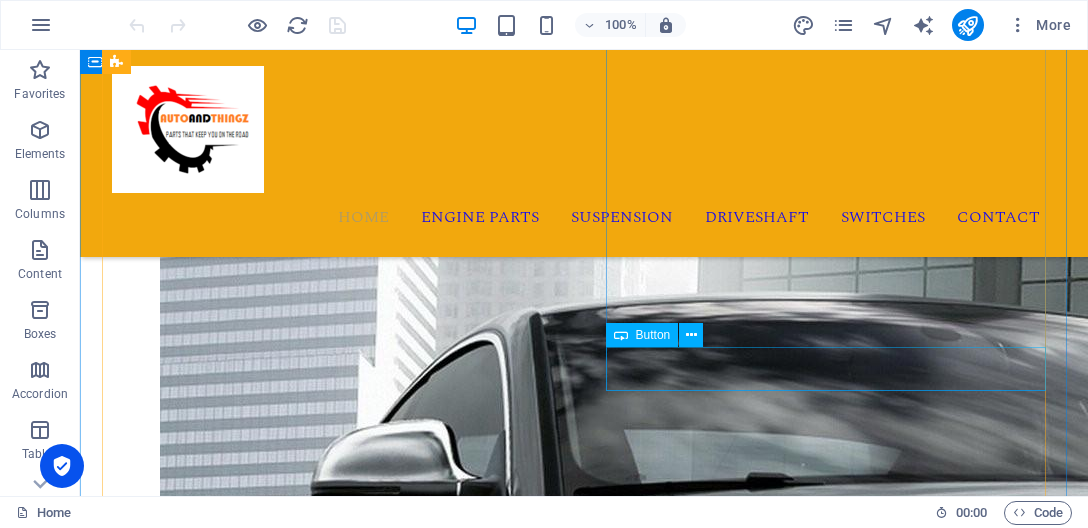 click on "Read more" at bounding box center (584, 3068) 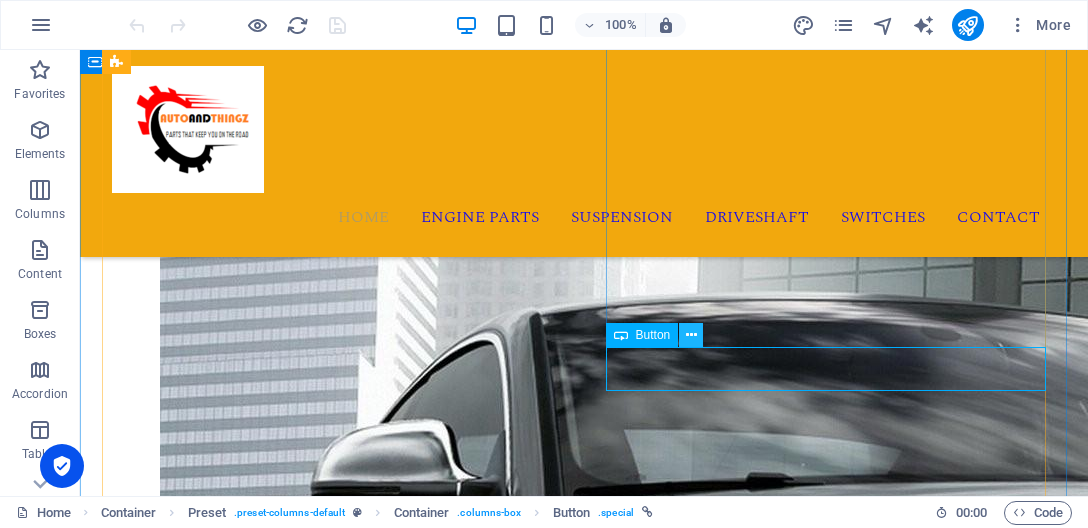 click at bounding box center (691, 335) 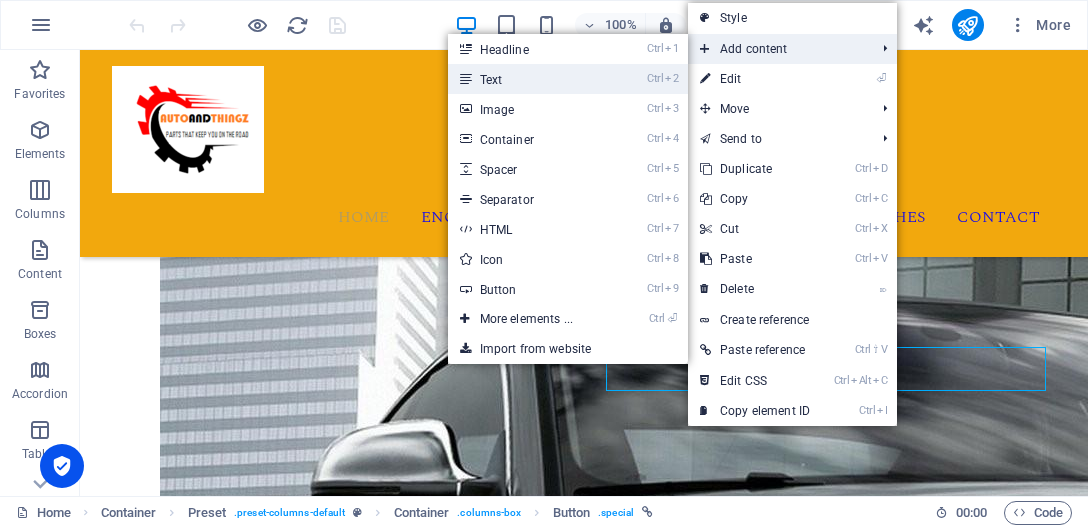click on "Ctrl 2  Text" at bounding box center (530, 79) 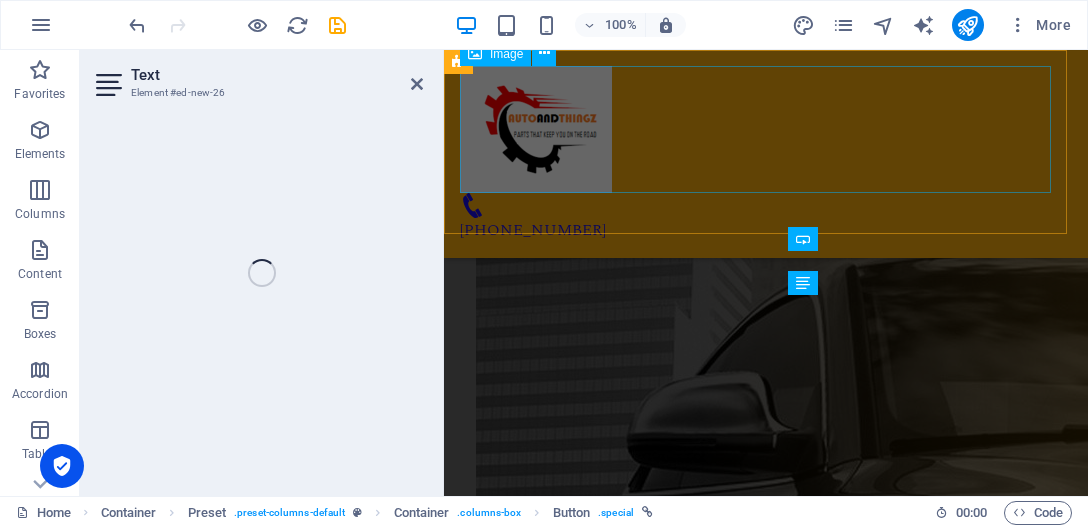 scroll, scrollTop: 1160, scrollLeft: 0, axis: vertical 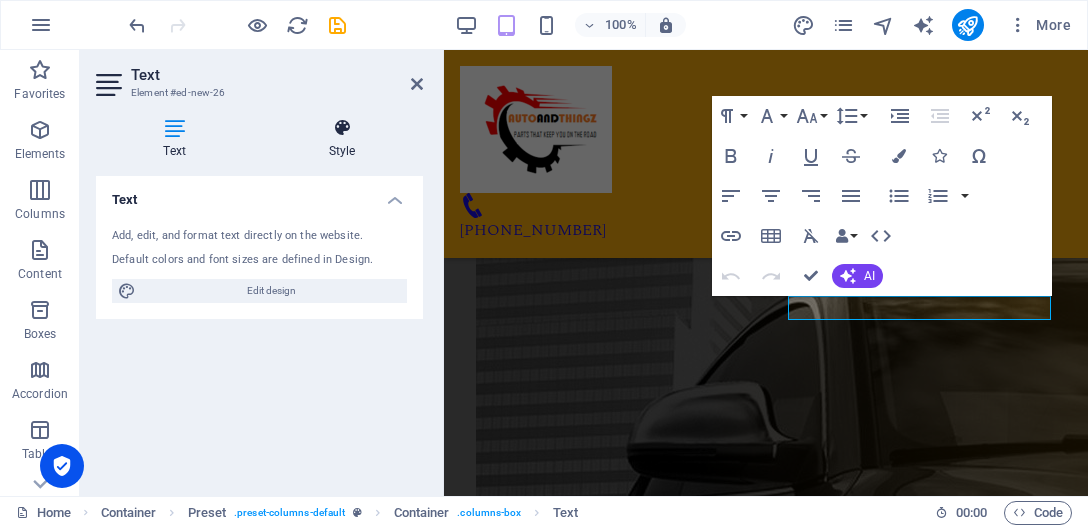 click on "Style" at bounding box center (342, 139) 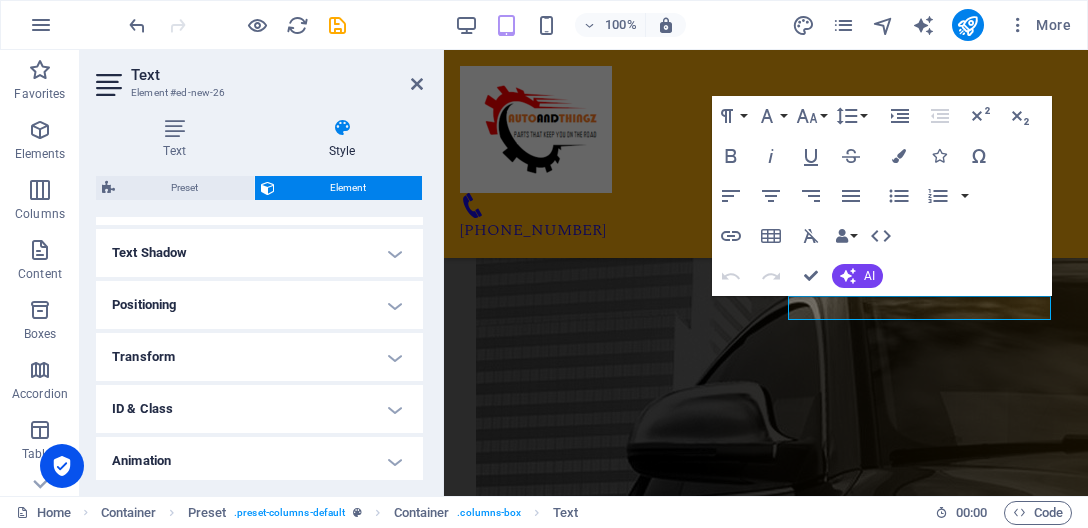 scroll, scrollTop: 582, scrollLeft: 0, axis: vertical 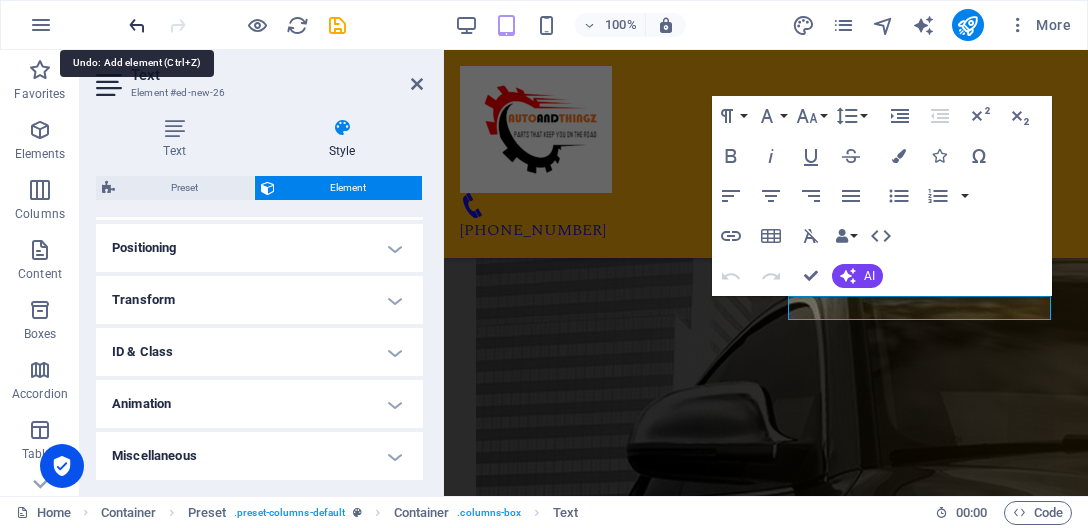 click at bounding box center (137, 25) 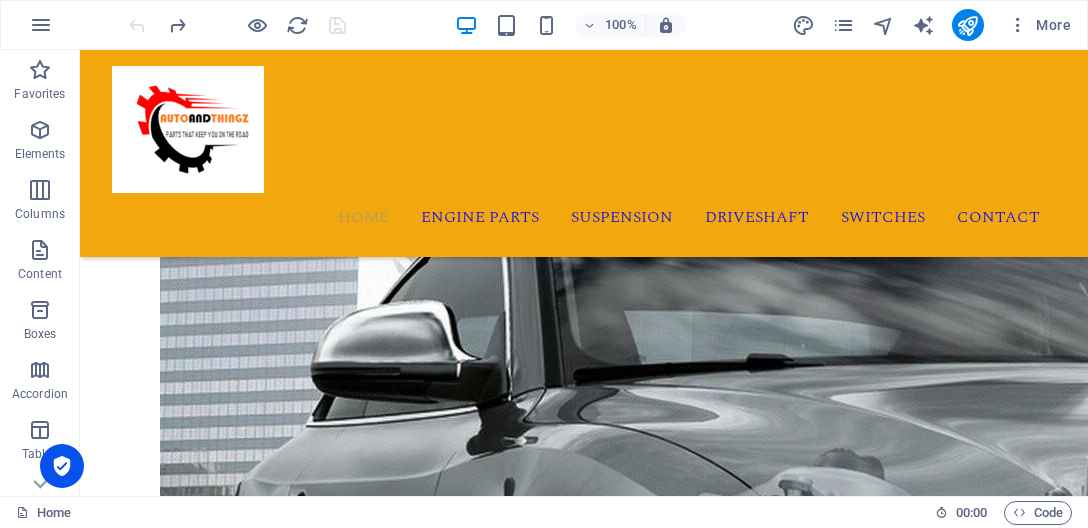 scroll, scrollTop: 1656, scrollLeft: 0, axis: vertical 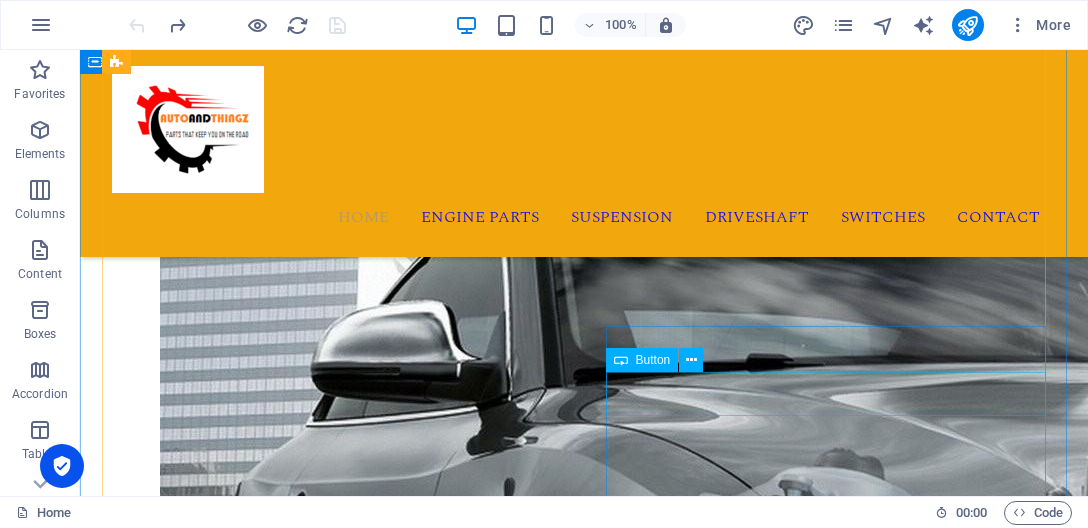 click on "Read more" at bounding box center (584, 3965) 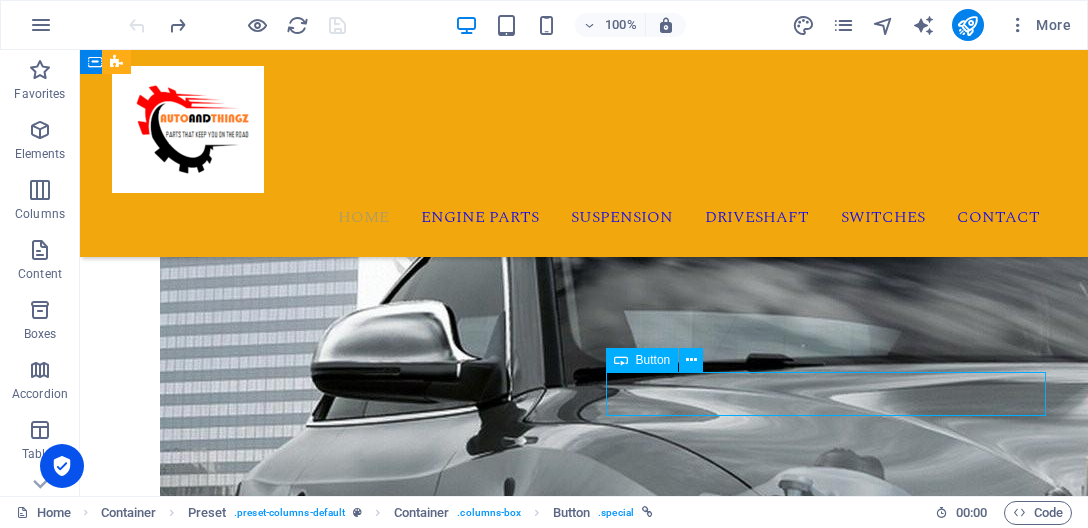 click on "Read more" at bounding box center (584, 3965) 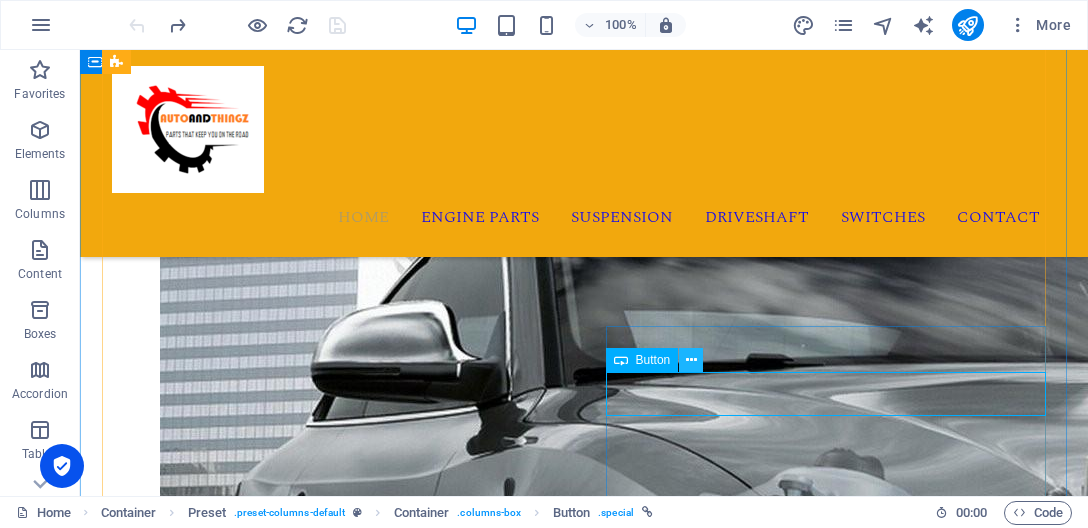 click at bounding box center [691, 360] 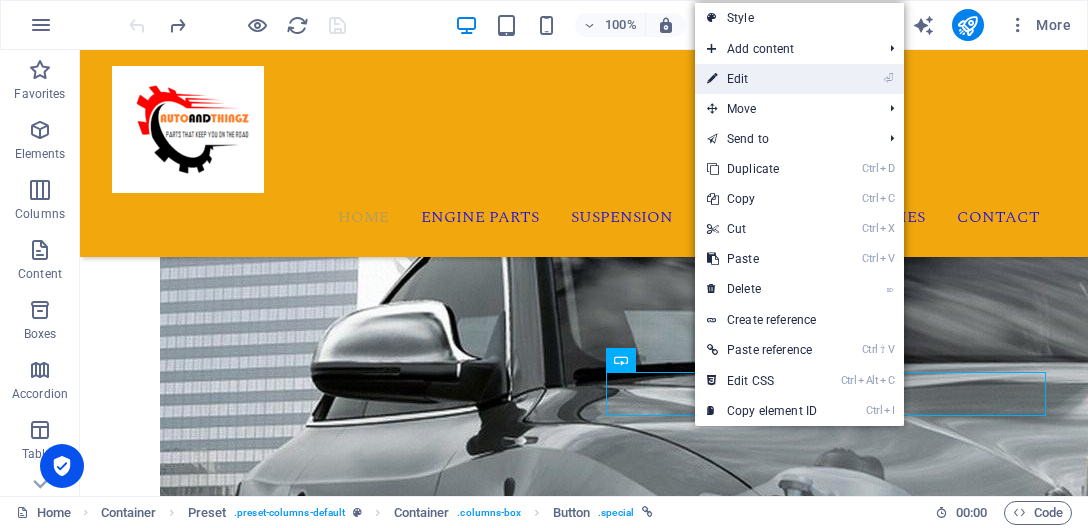 drag, startPoint x: 727, startPoint y: 78, endPoint x: 290, endPoint y: 36, distance: 439.01367 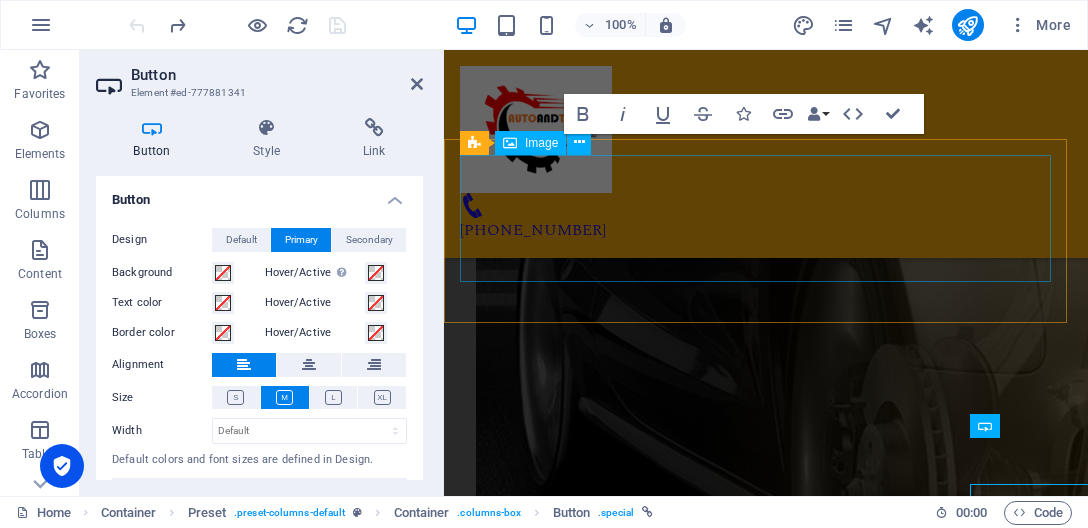 scroll, scrollTop: 1545, scrollLeft: 0, axis: vertical 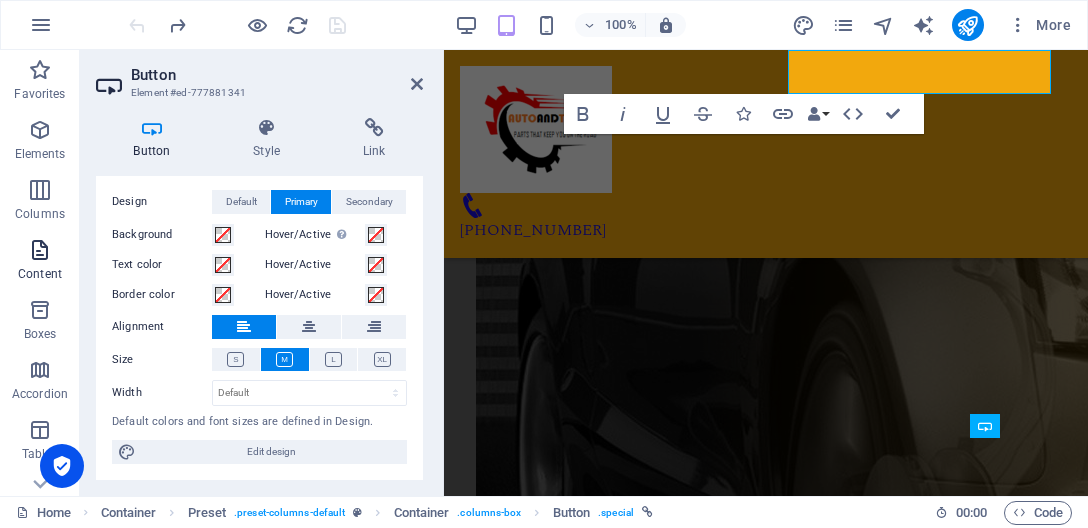 click on "Content" at bounding box center [40, 274] 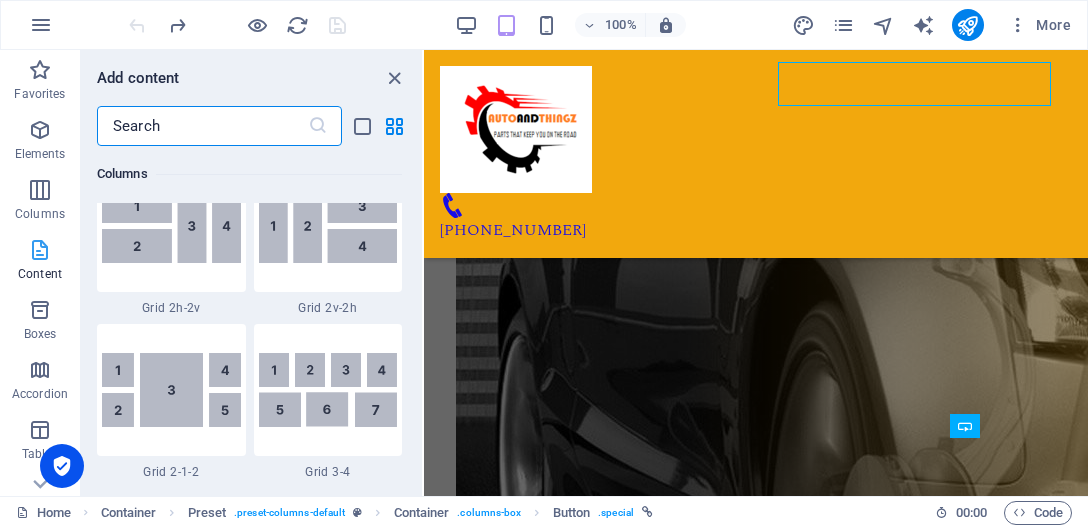 scroll, scrollTop: 4319, scrollLeft: 0, axis: vertical 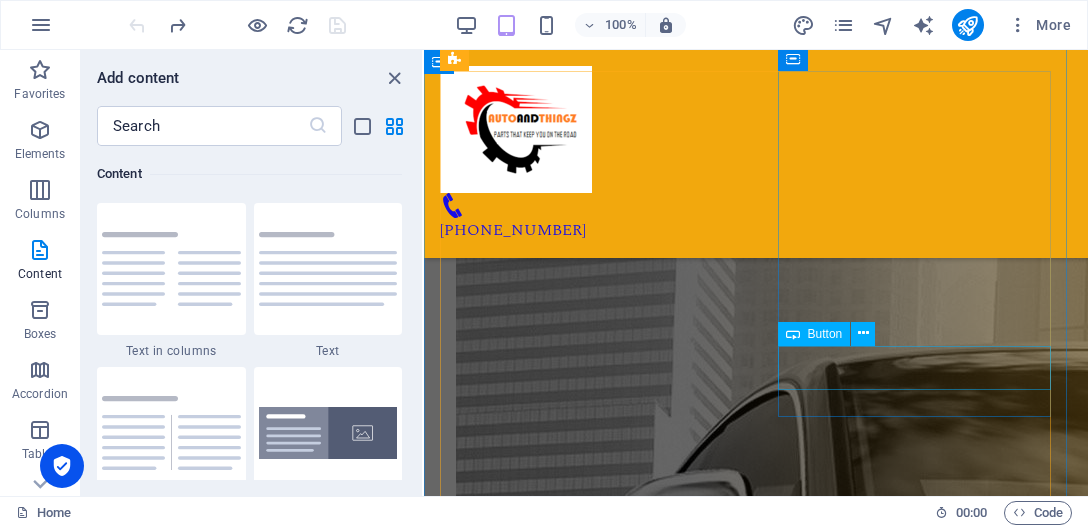 click on "Read more" at bounding box center [756, 2754] 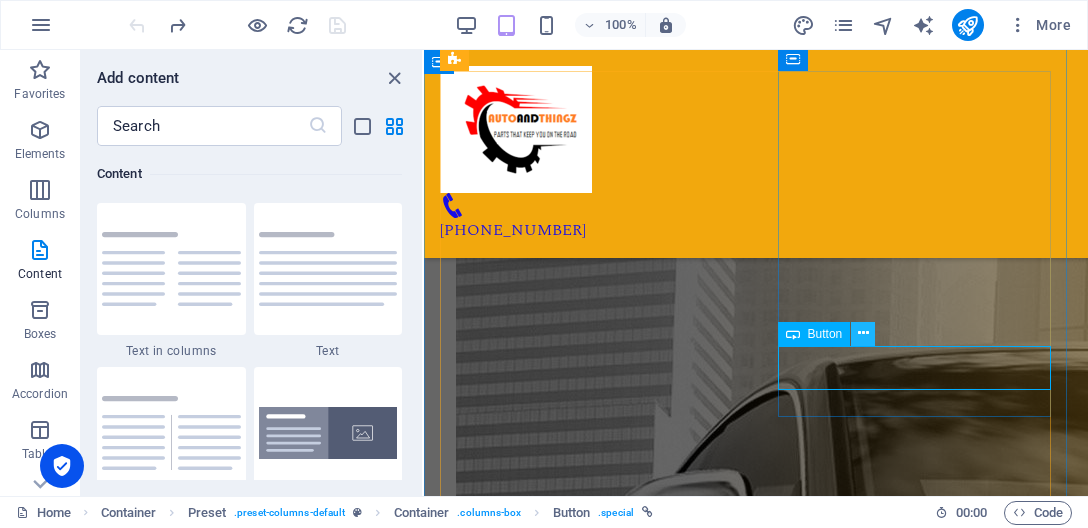 click at bounding box center [863, 333] 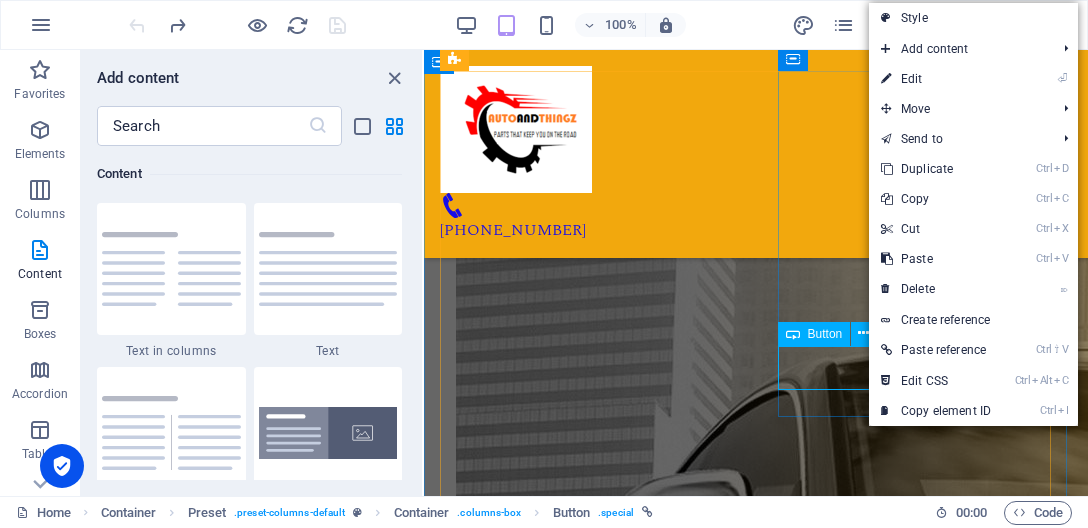 click on "Read more" at bounding box center [756, 2754] 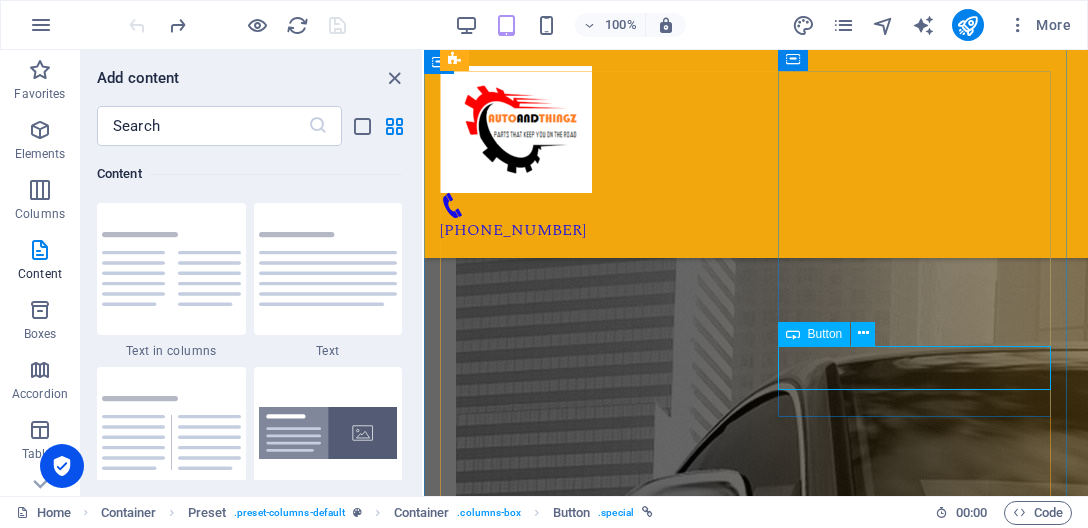 click on "Read more" at bounding box center [756, 2754] 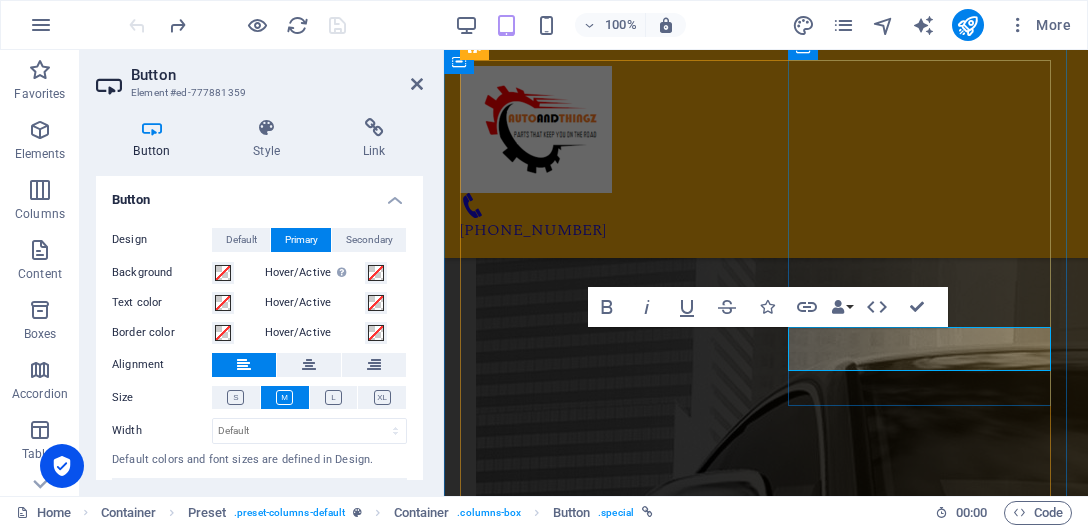 click on "Read more" at bounding box center (540, 2740) 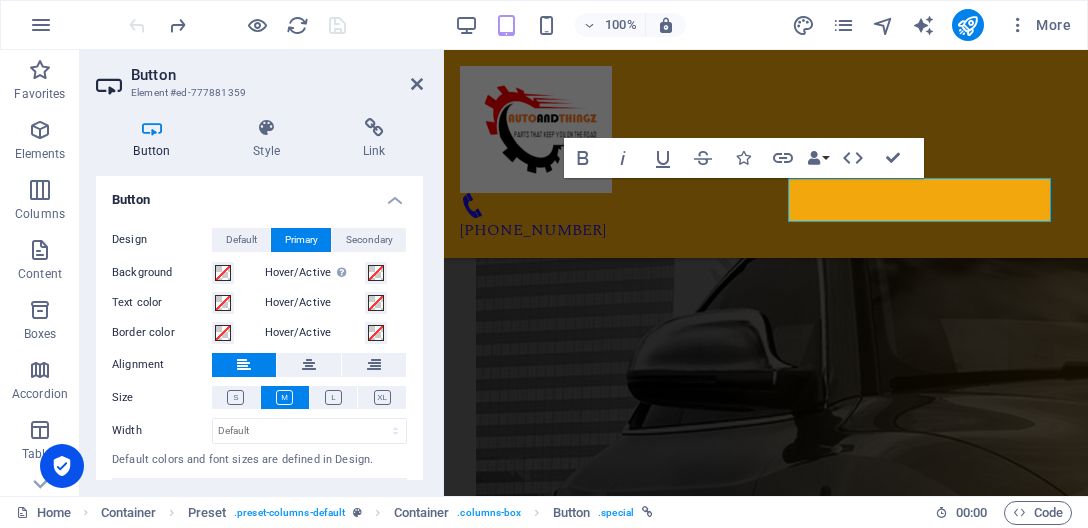scroll, scrollTop: 1242, scrollLeft: 0, axis: vertical 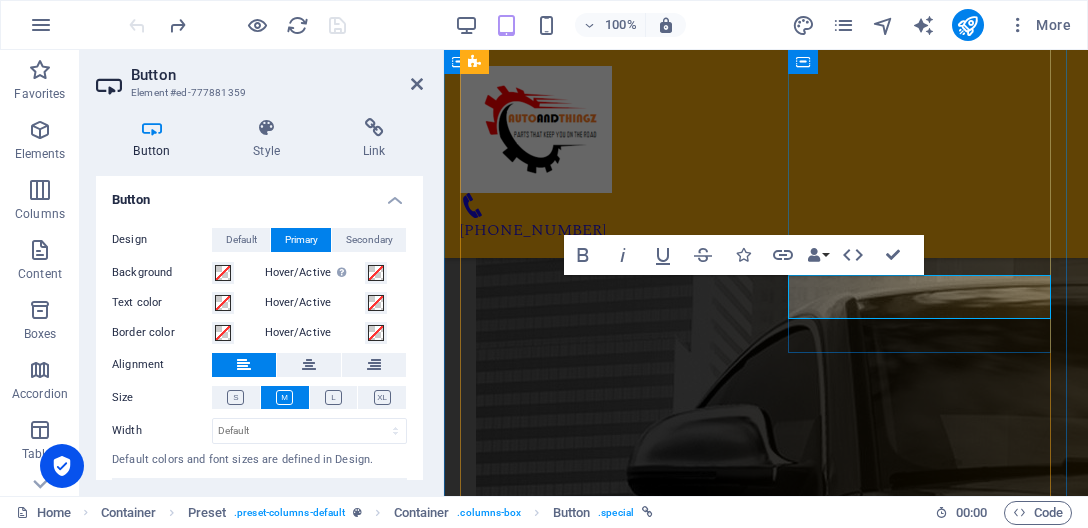 click on "Read more" at bounding box center [540, 2675] 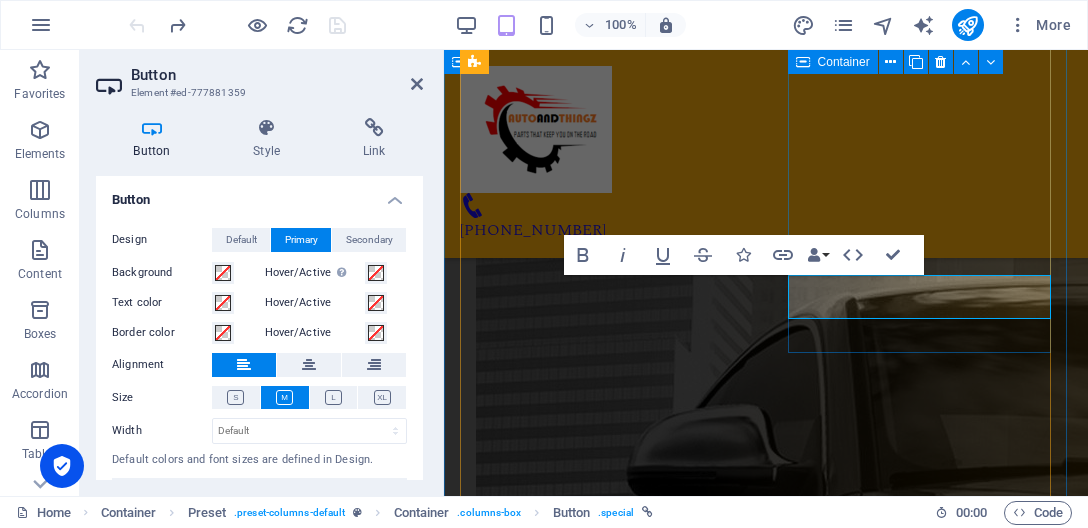 scroll, scrollTop: 1031, scrollLeft: 0, axis: vertical 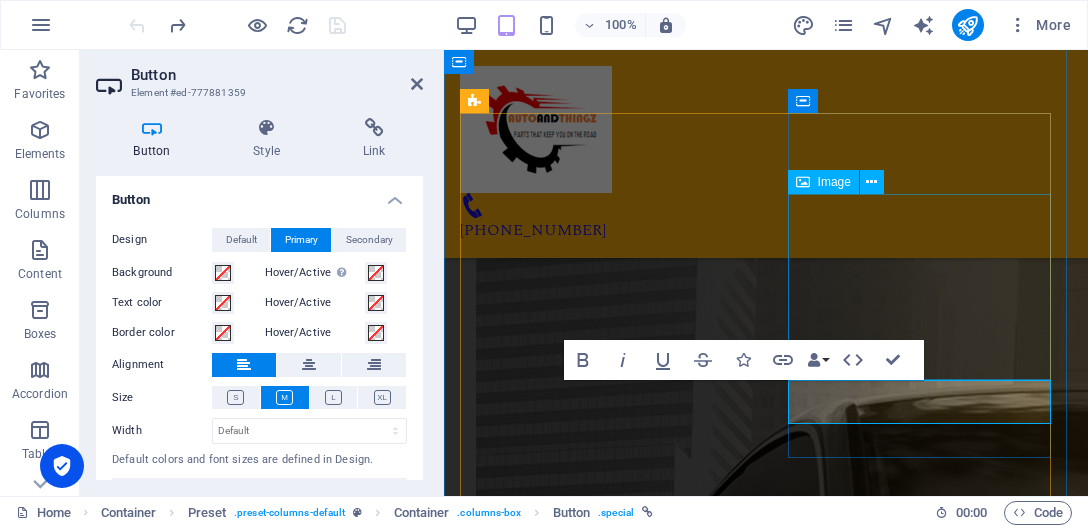 click at bounding box center [766, 2531] 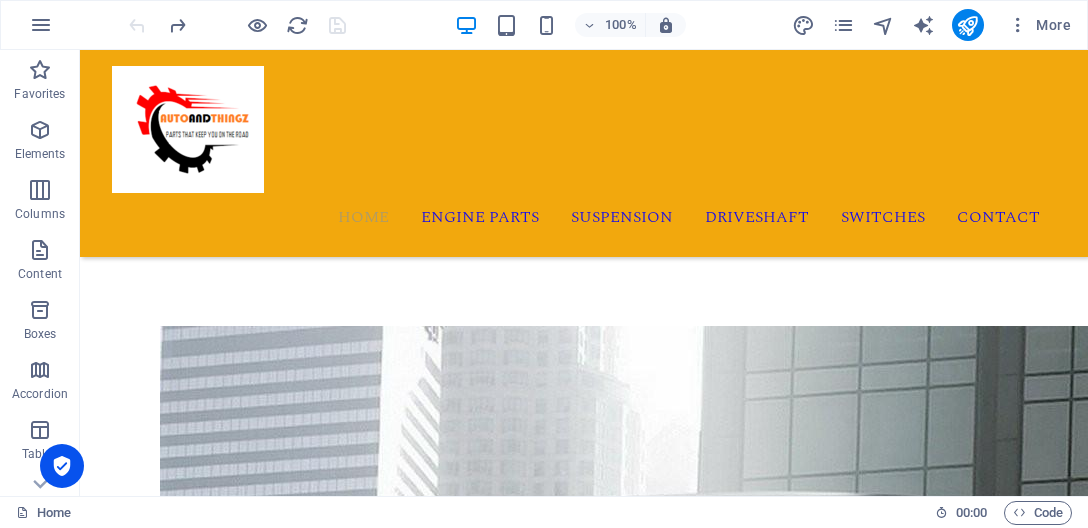 scroll, scrollTop: 1232, scrollLeft: 0, axis: vertical 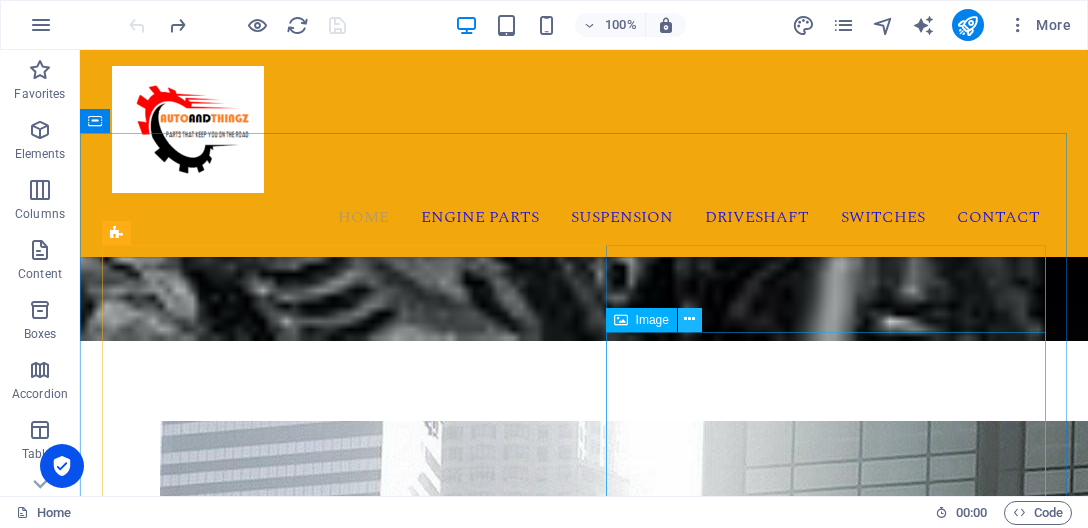 click at bounding box center [689, 319] 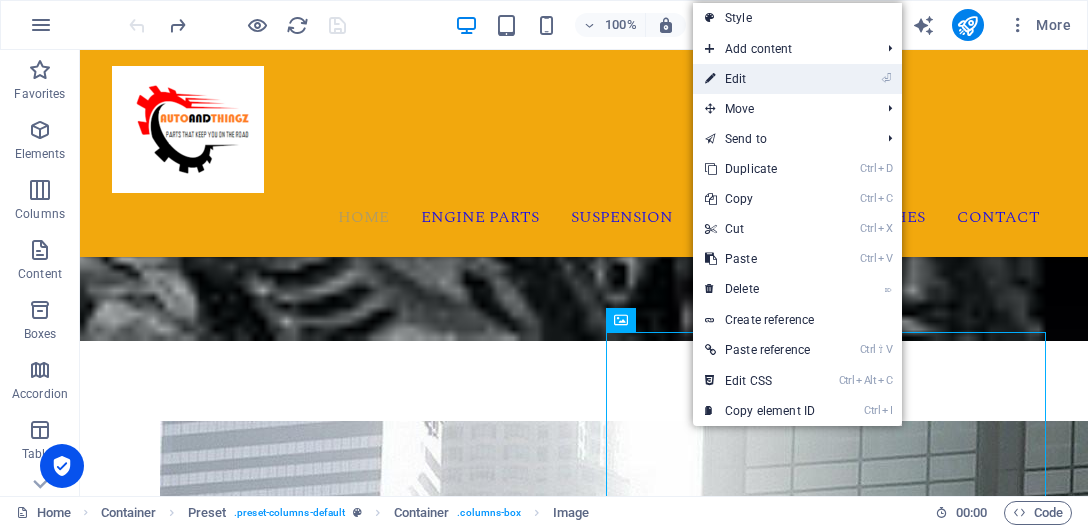 click on "⏎  Edit" at bounding box center (760, 79) 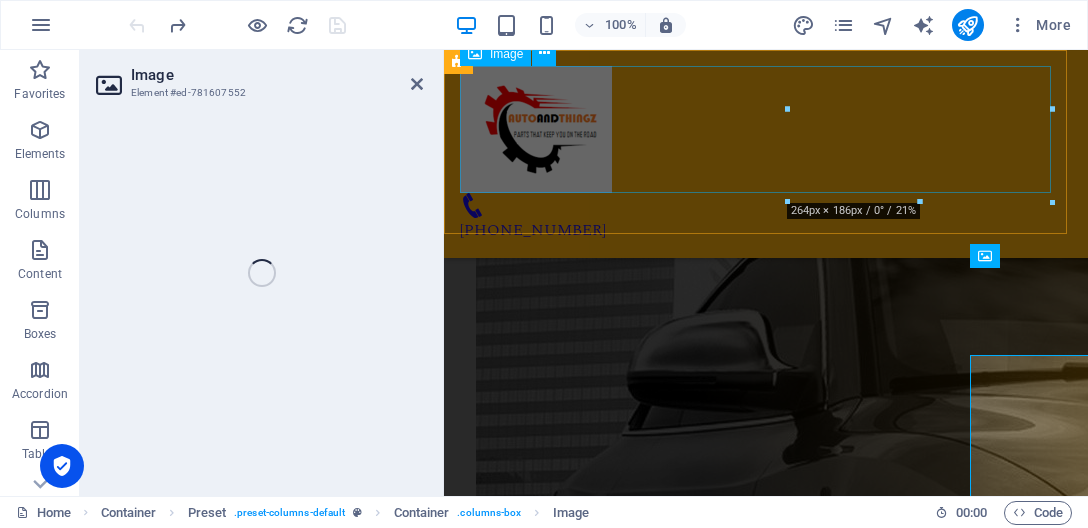scroll, scrollTop: 1209, scrollLeft: 0, axis: vertical 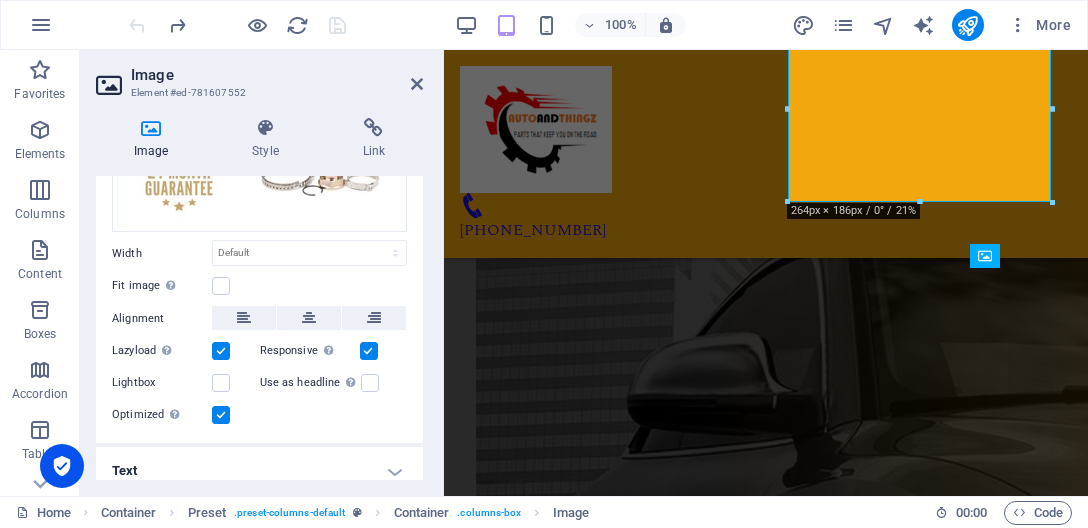 click on "Text" at bounding box center (259, 471) 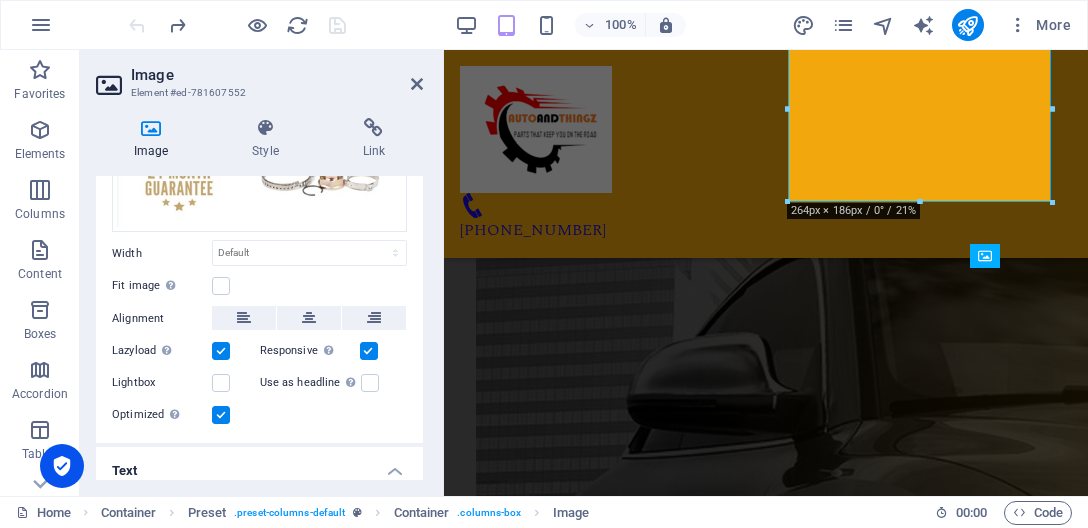 click on "Text" at bounding box center [259, 465] 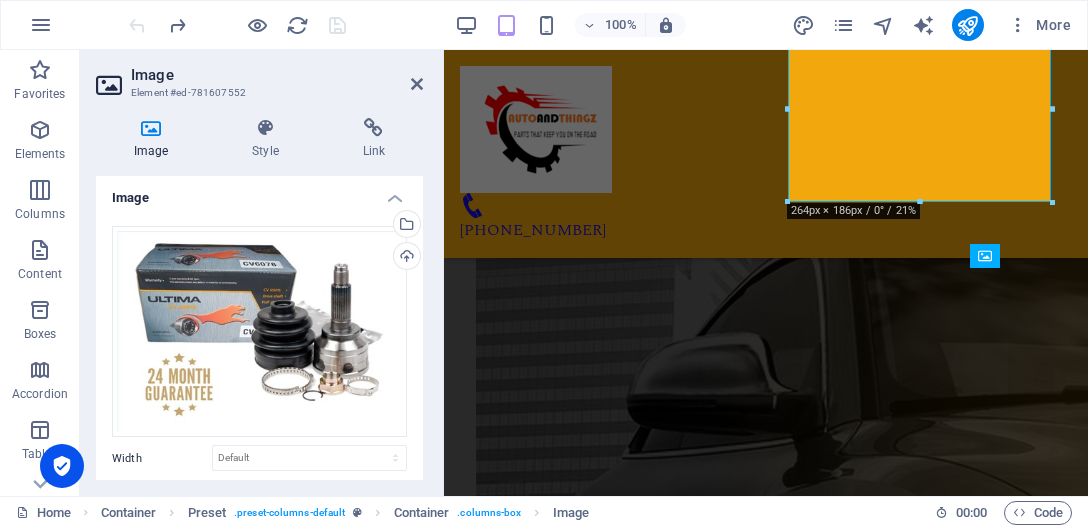 scroll, scrollTop: 0, scrollLeft: 0, axis: both 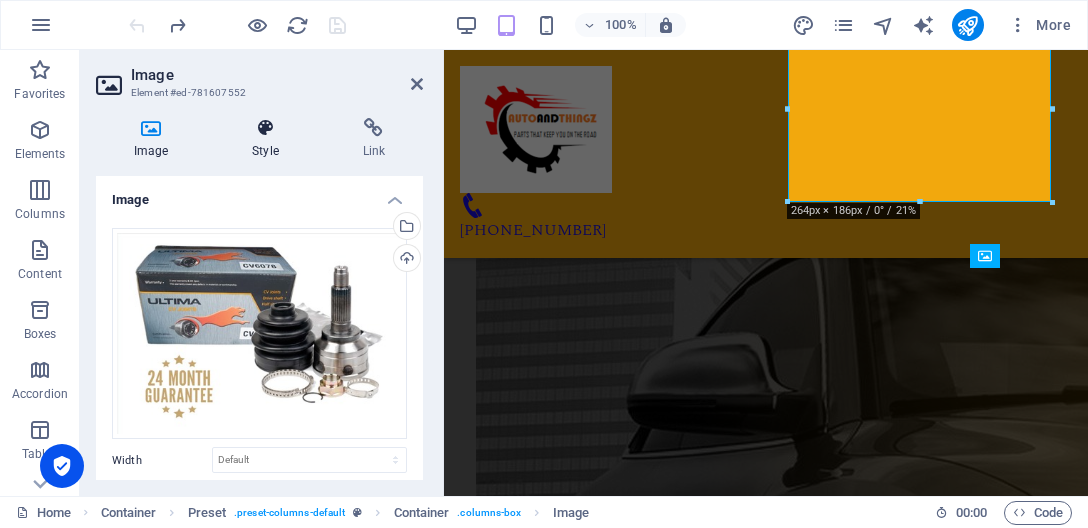 click on "Style" at bounding box center (269, 139) 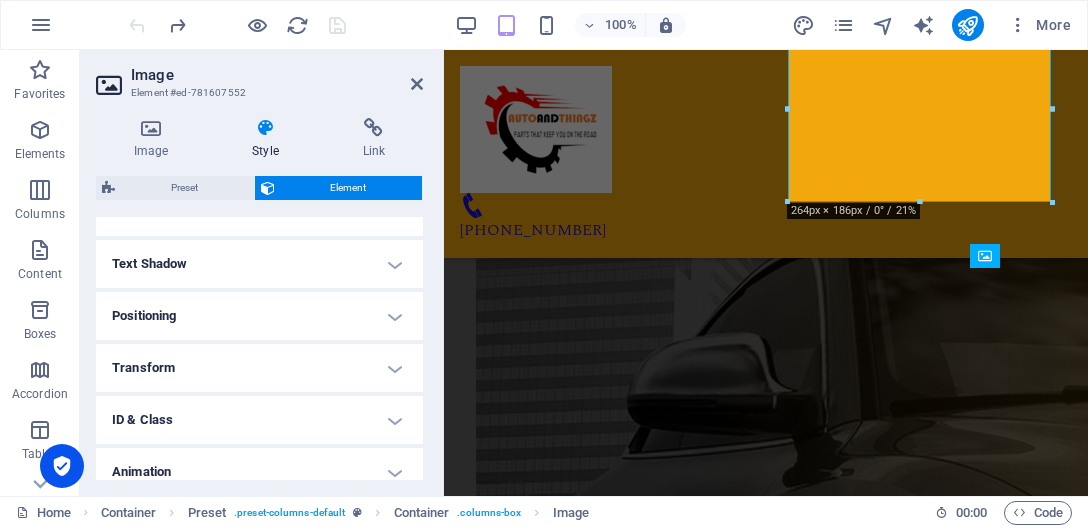 scroll, scrollTop: 582, scrollLeft: 0, axis: vertical 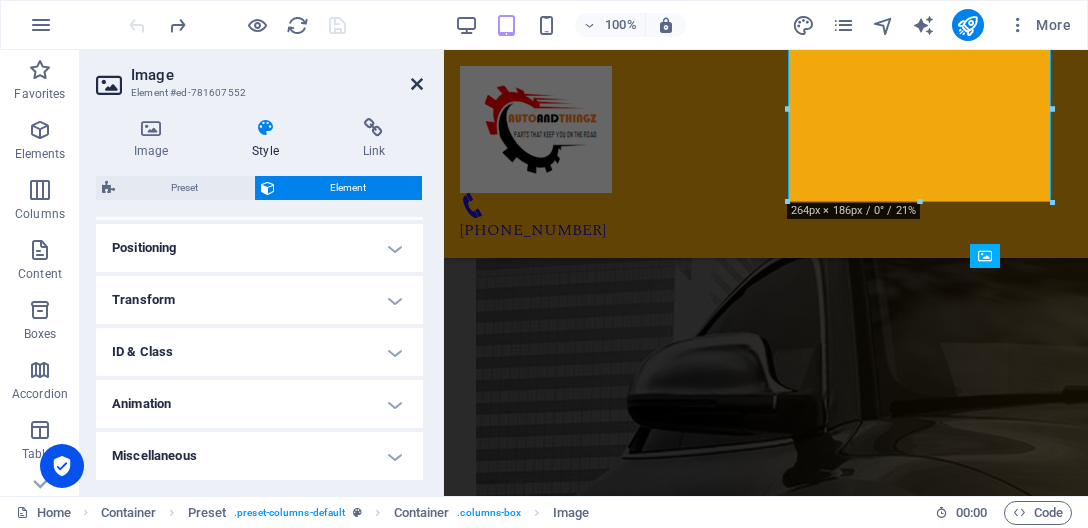 click at bounding box center [417, 84] 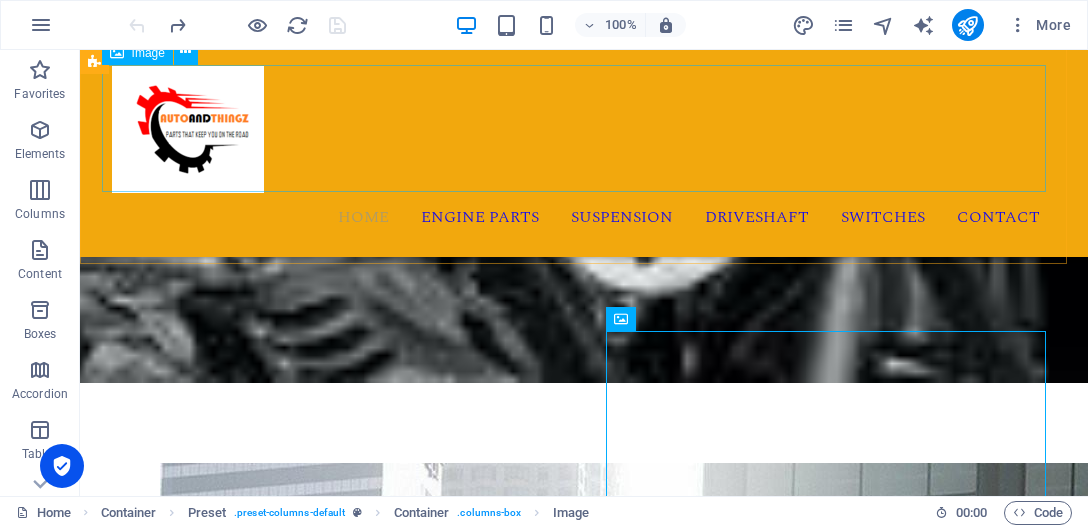 scroll, scrollTop: 1232, scrollLeft: 0, axis: vertical 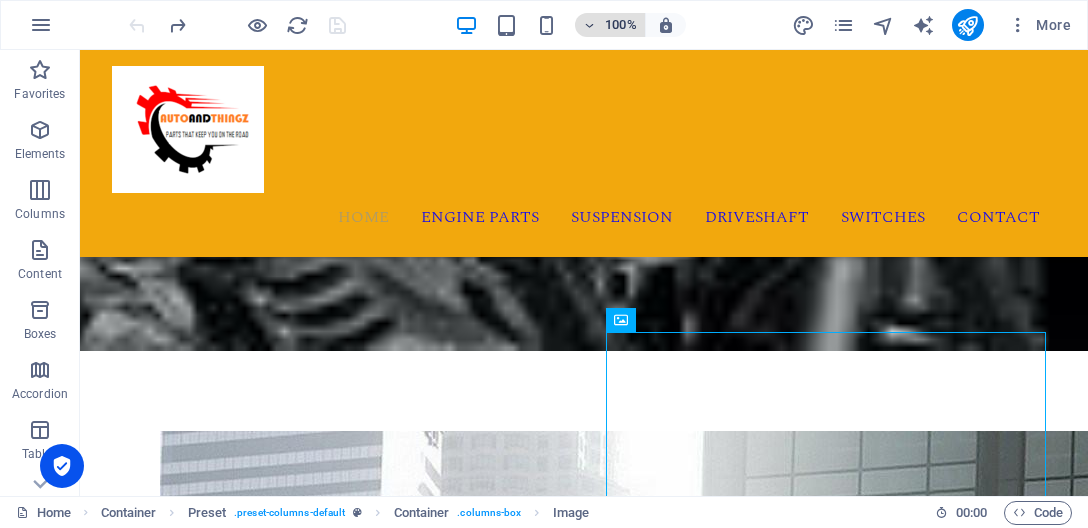 click at bounding box center [590, 25] 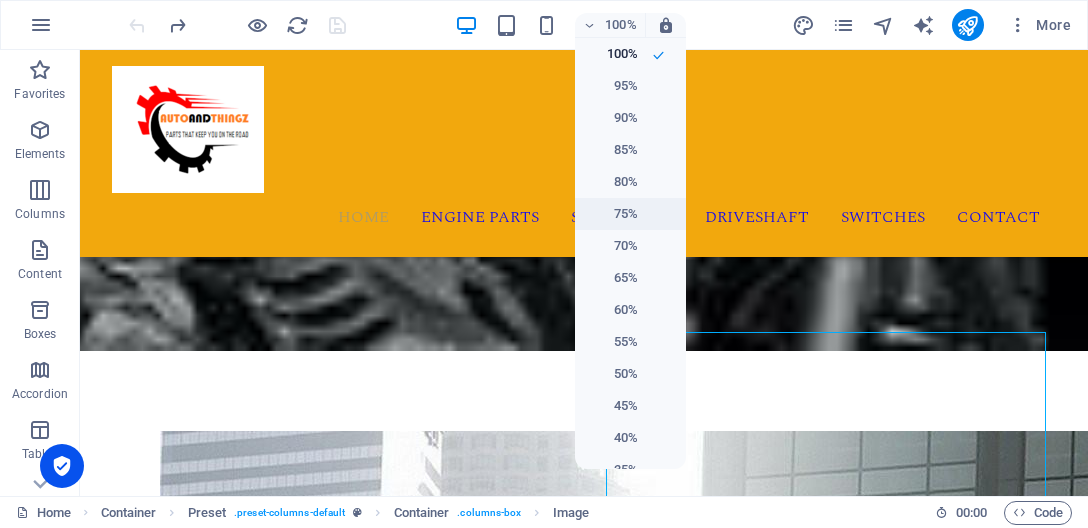 click on "75%" at bounding box center [612, 214] 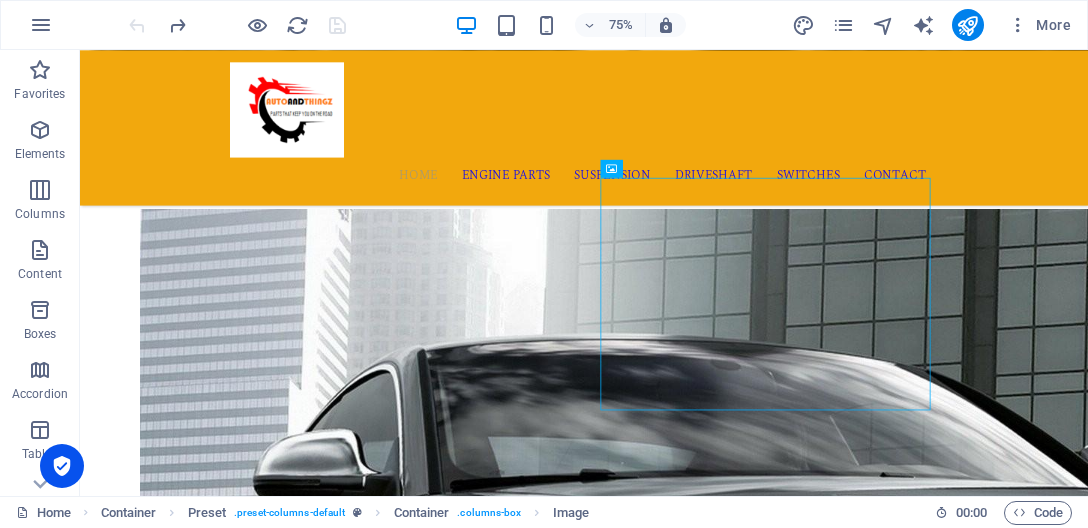 scroll, scrollTop: 1596, scrollLeft: 0, axis: vertical 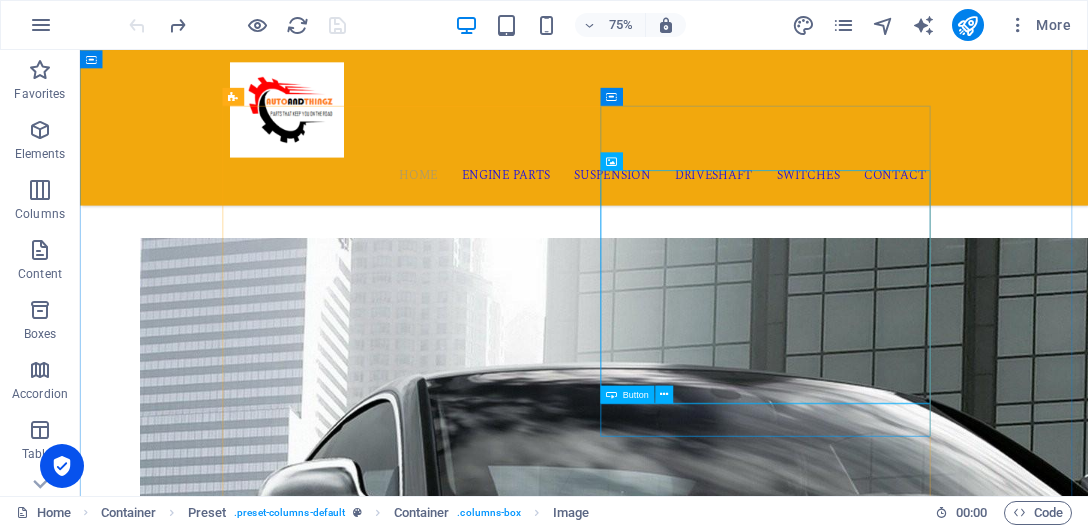 click on "Read more" at bounding box center (752, 3480) 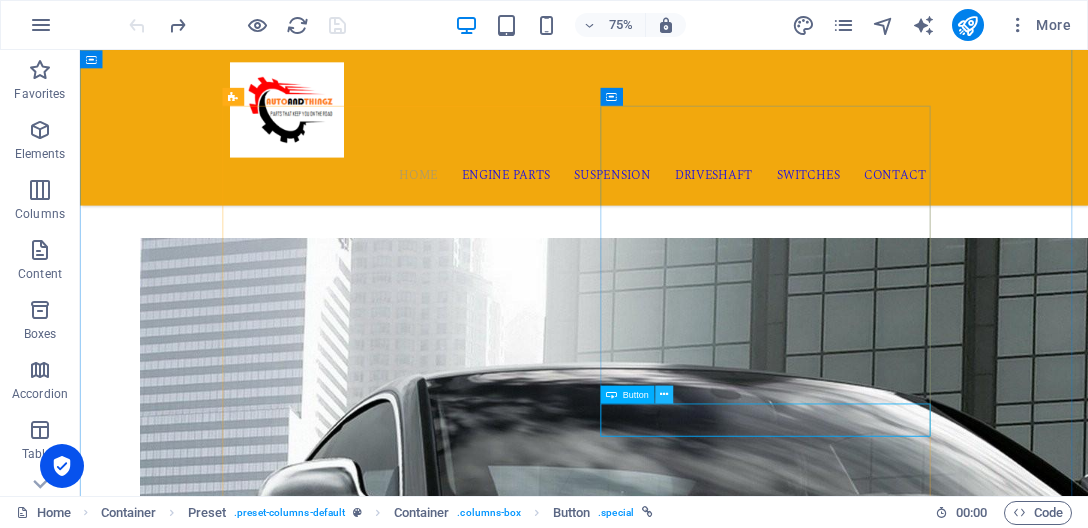 click at bounding box center (664, 394) 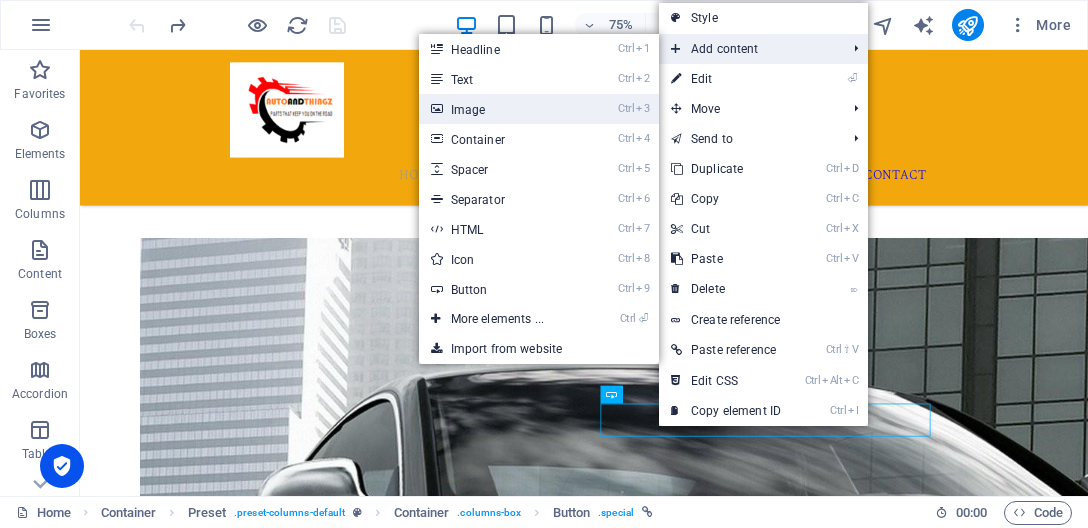 click on "Ctrl 3  Image" at bounding box center [501, 109] 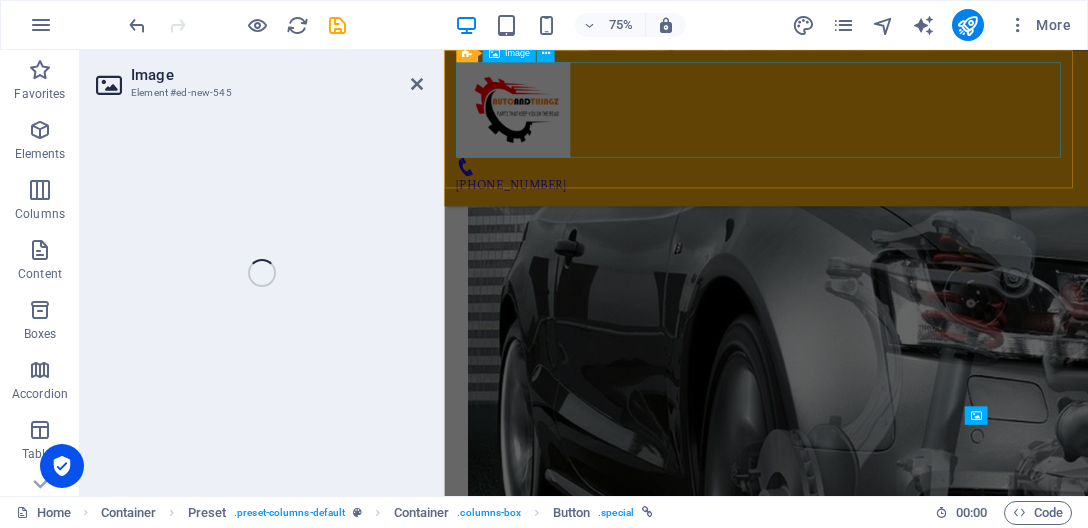 scroll, scrollTop: 1093, scrollLeft: 0, axis: vertical 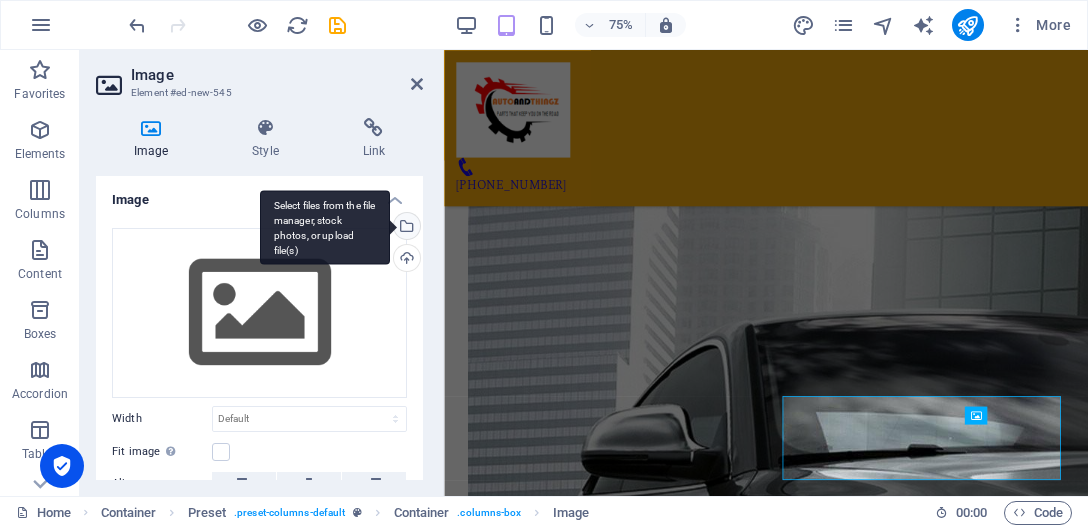 click on "Select files from the file manager, stock photos, or upload file(s)" at bounding box center (325, 227) 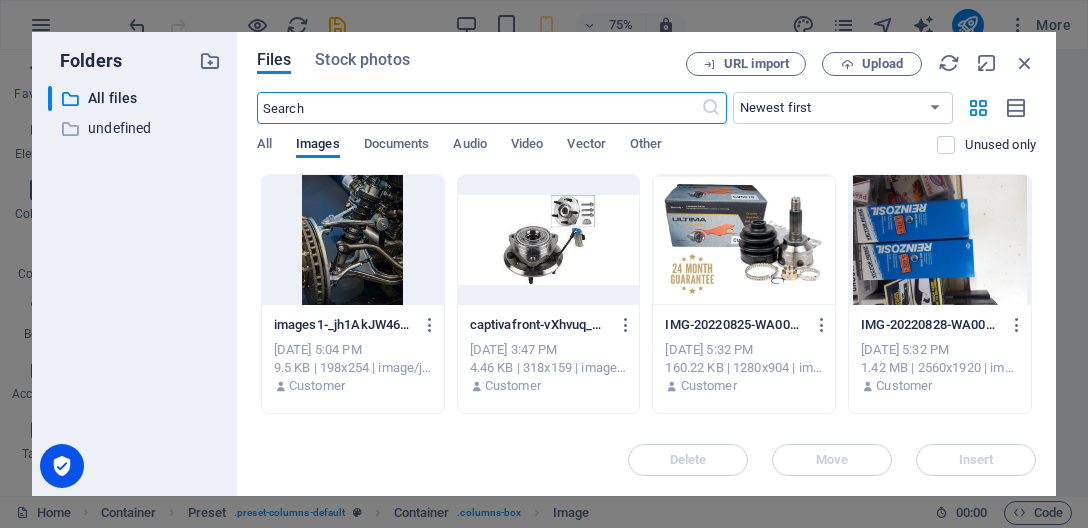 scroll, scrollTop: 1652, scrollLeft: 0, axis: vertical 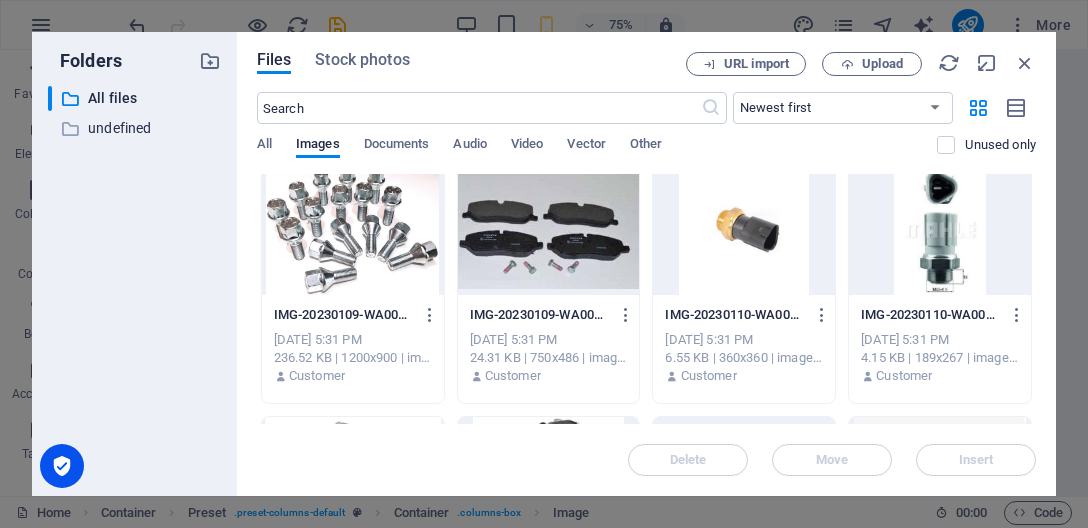 click at bounding box center [744, -526] 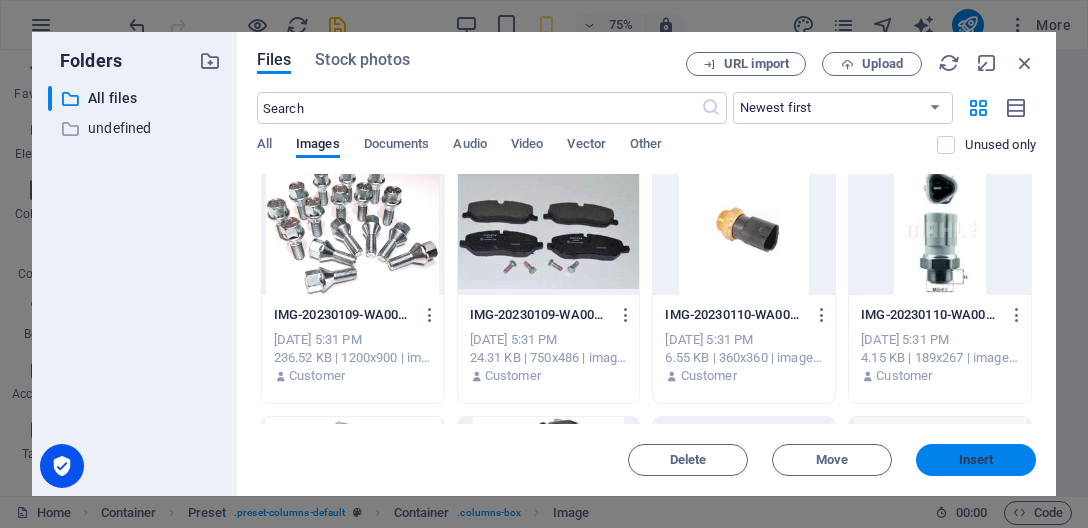 click on "Insert" at bounding box center [976, 460] 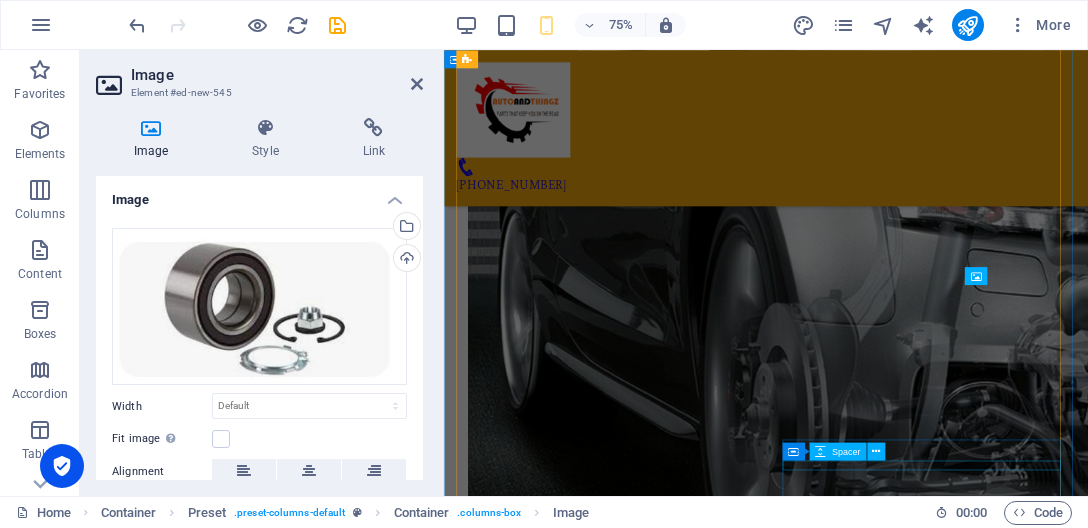scroll, scrollTop: 1313, scrollLeft: 0, axis: vertical 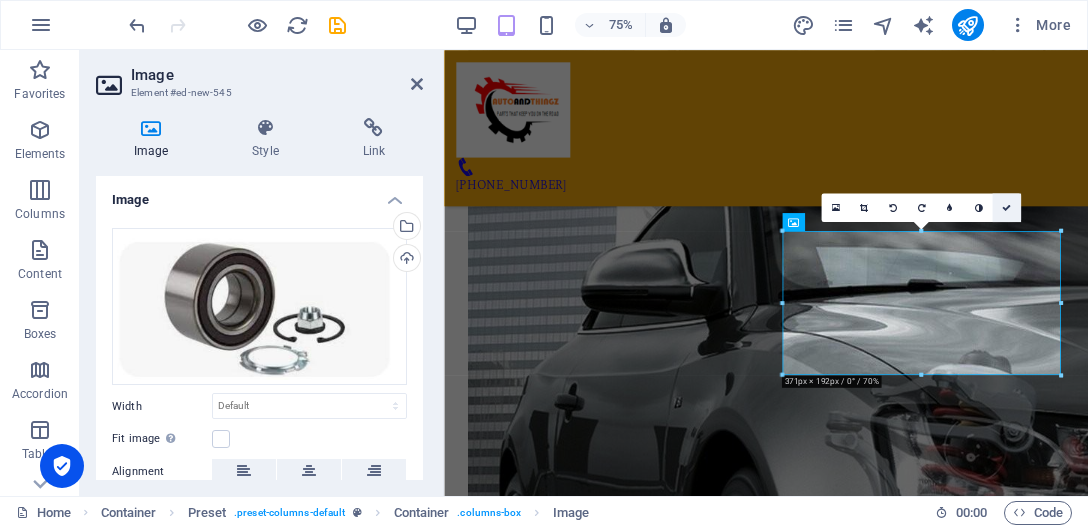 click at bounding box center [1006, 207] 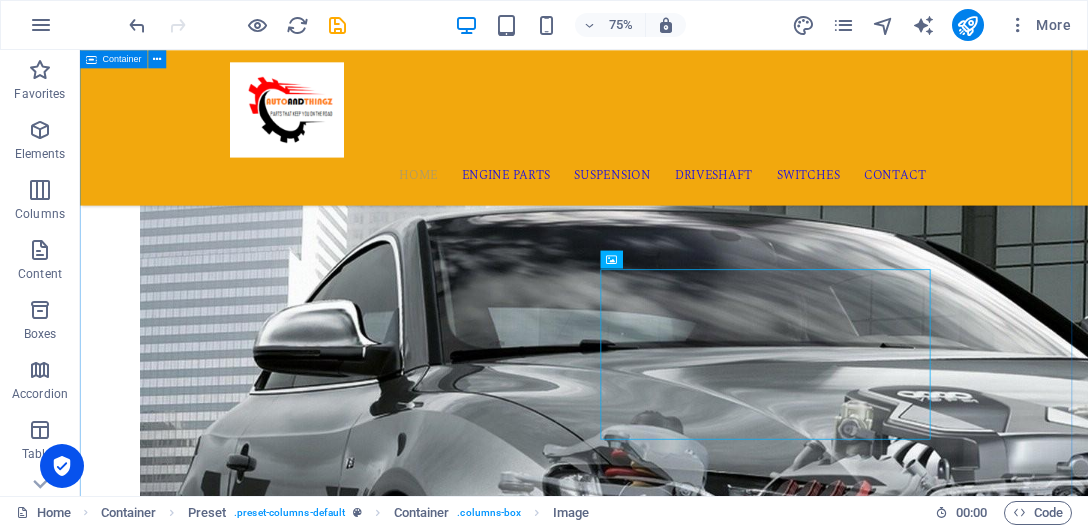 scroll, scrollTop: 1743, scrollLeft: 0, axis: vertical 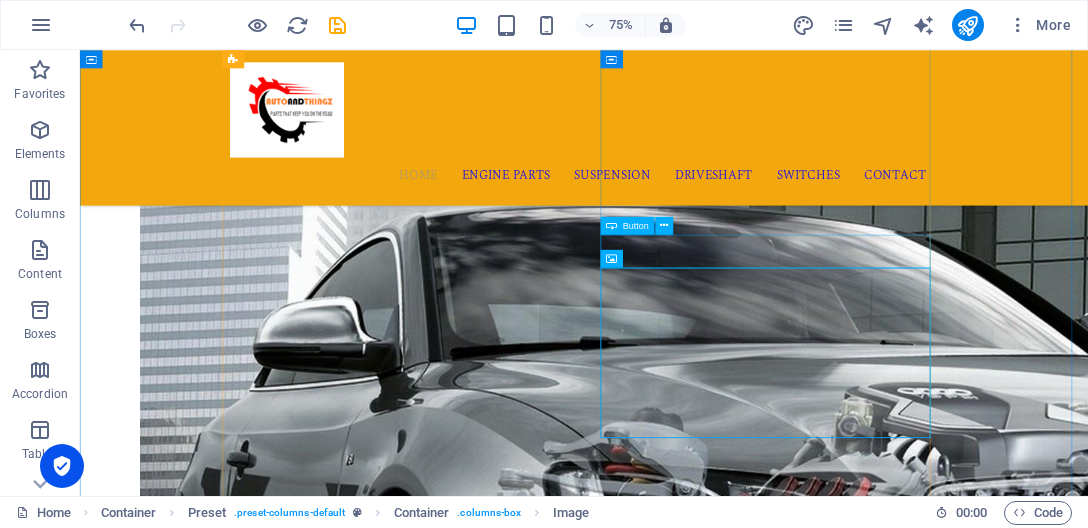 click on "Read more" at bounding box center (752, 3265) 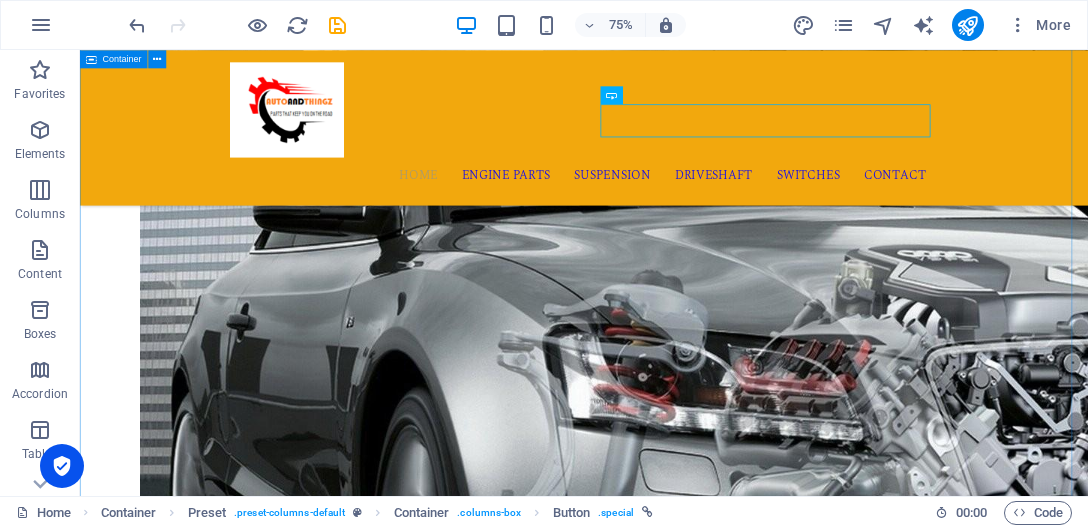 scroll, scrollTop: 1954, scrollLeft: 0, axis: vertical 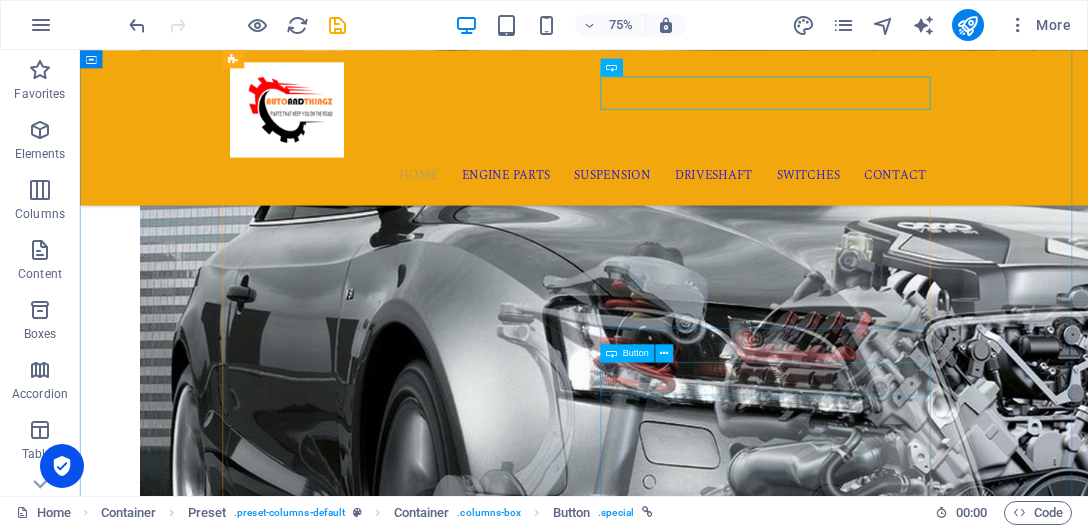click on "Read more" at bounding box center (752, 4578) 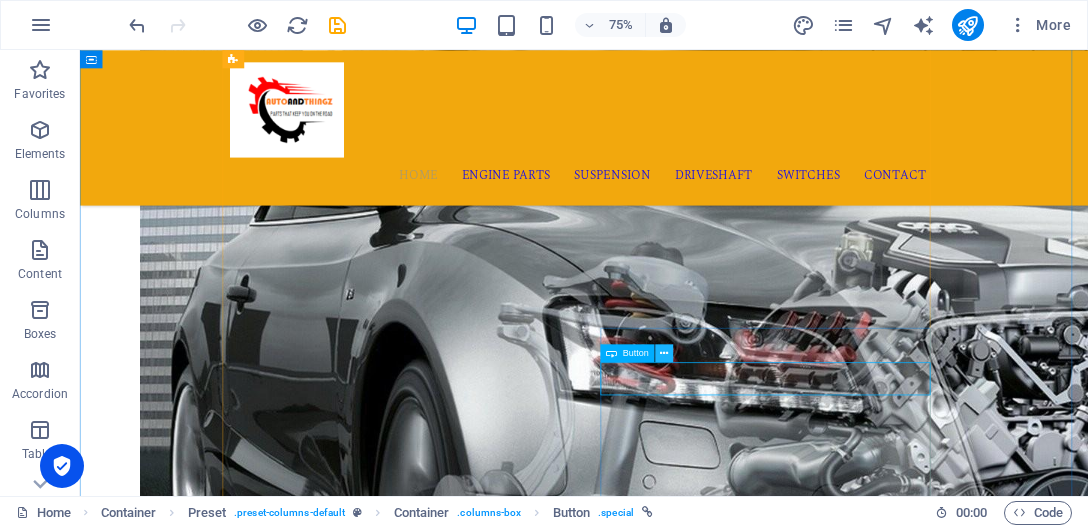 click at bounding box center (664, 353) 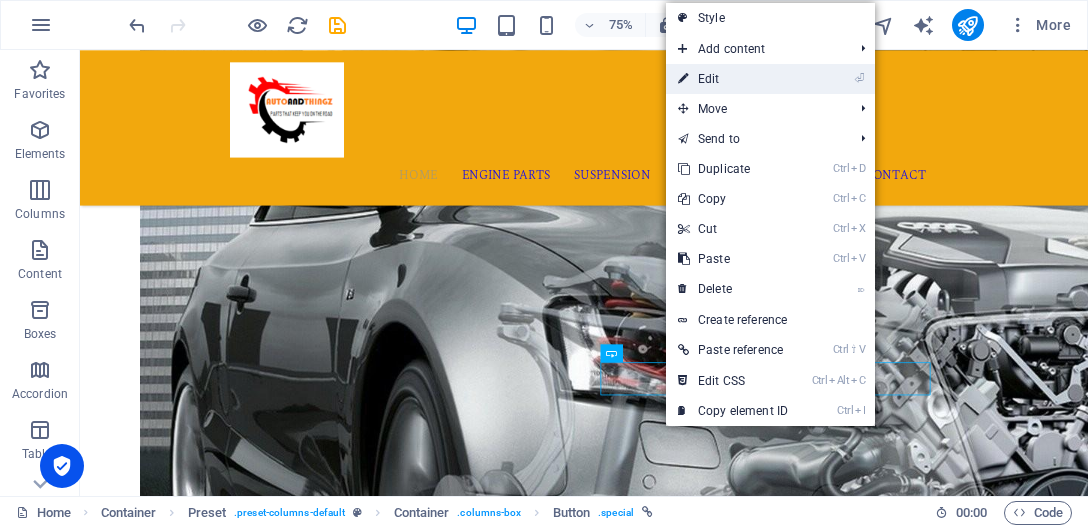 click on "⏎  Edit" at bounding box center (733, 79) 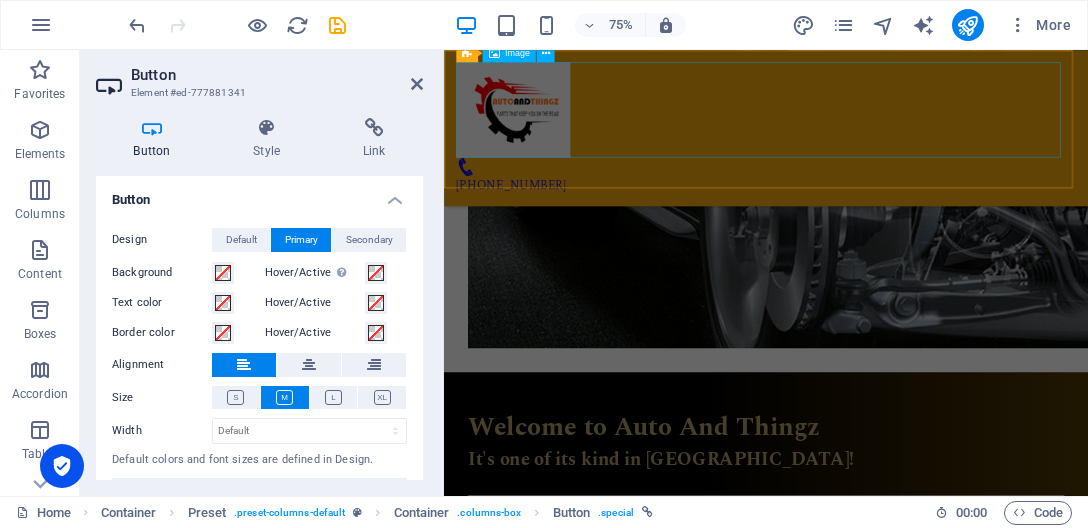 scroll, scrollTop: 1529, scrollLeft: 0, axis: vertical 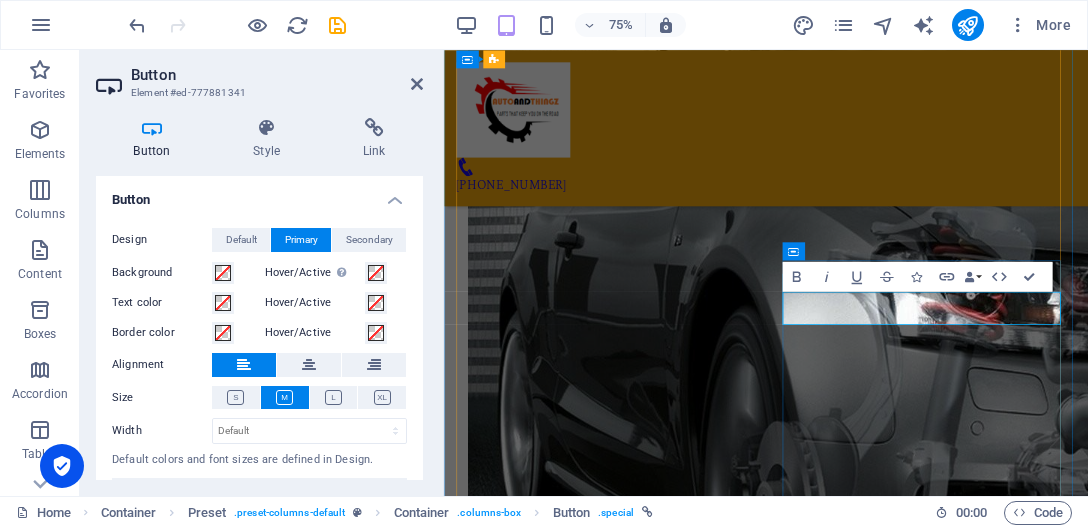 click on "Read more" at bounding box center (540, 3633) 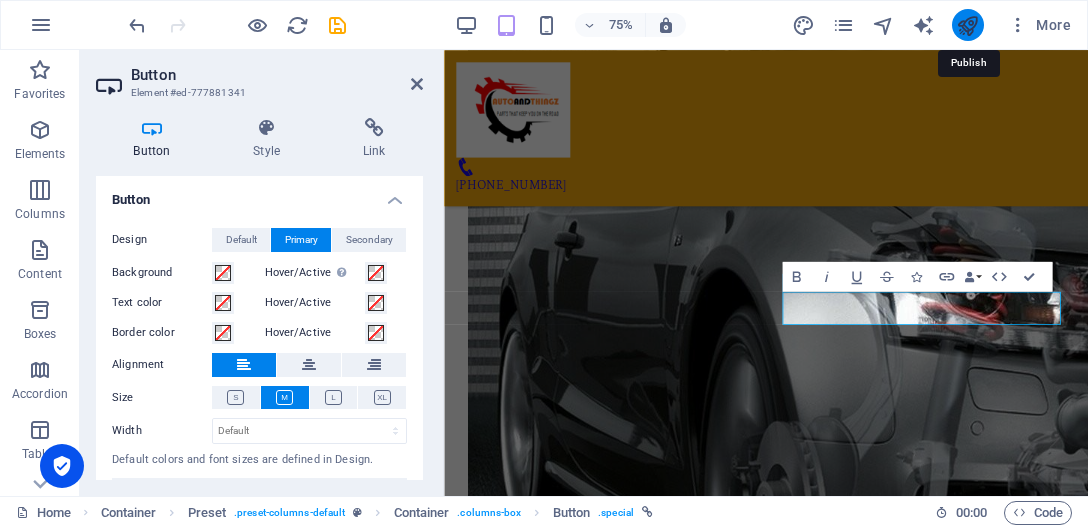 click at bounding box center (967, 25) 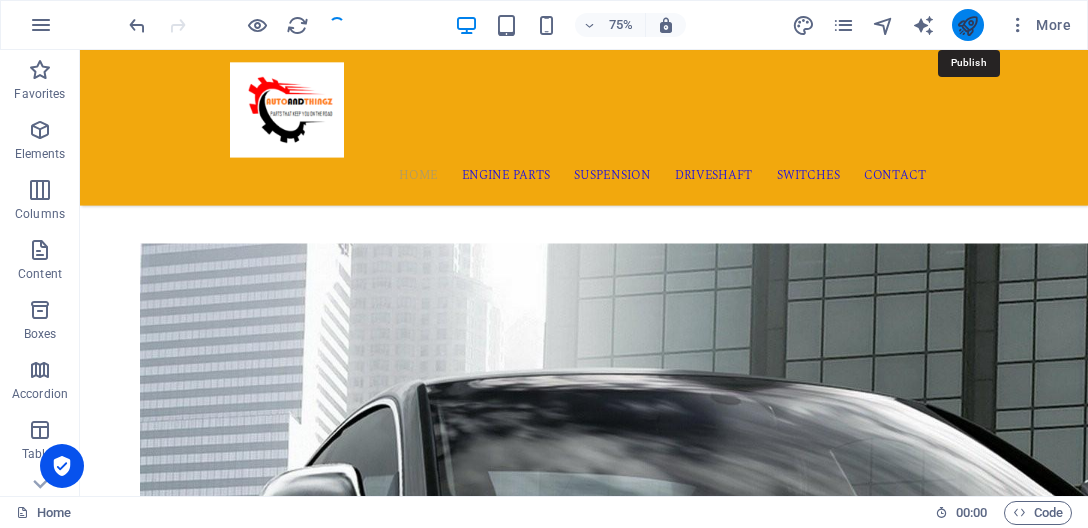scroll, scrollTop: 1954, scrollLeft: 0, axis: vertical 